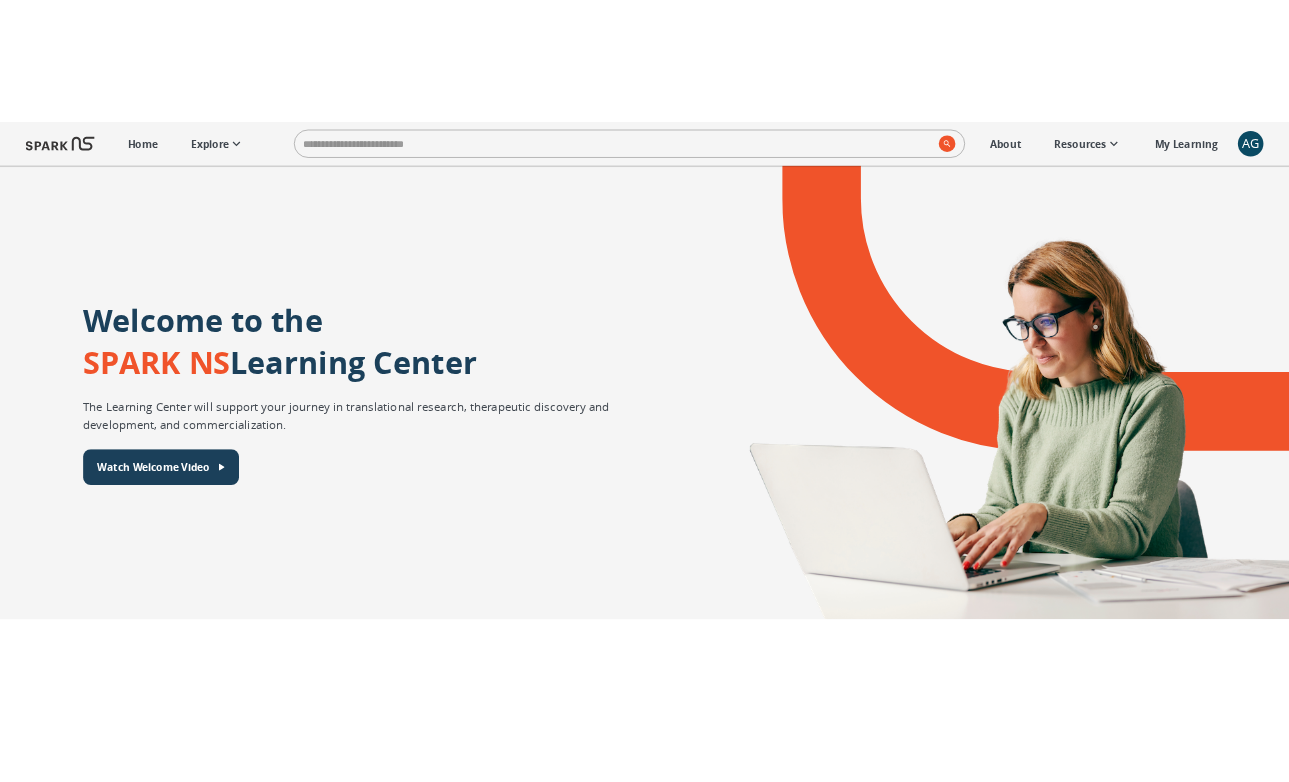 scroll, scrollTop: 0, scrollLeft: 0, axis: both 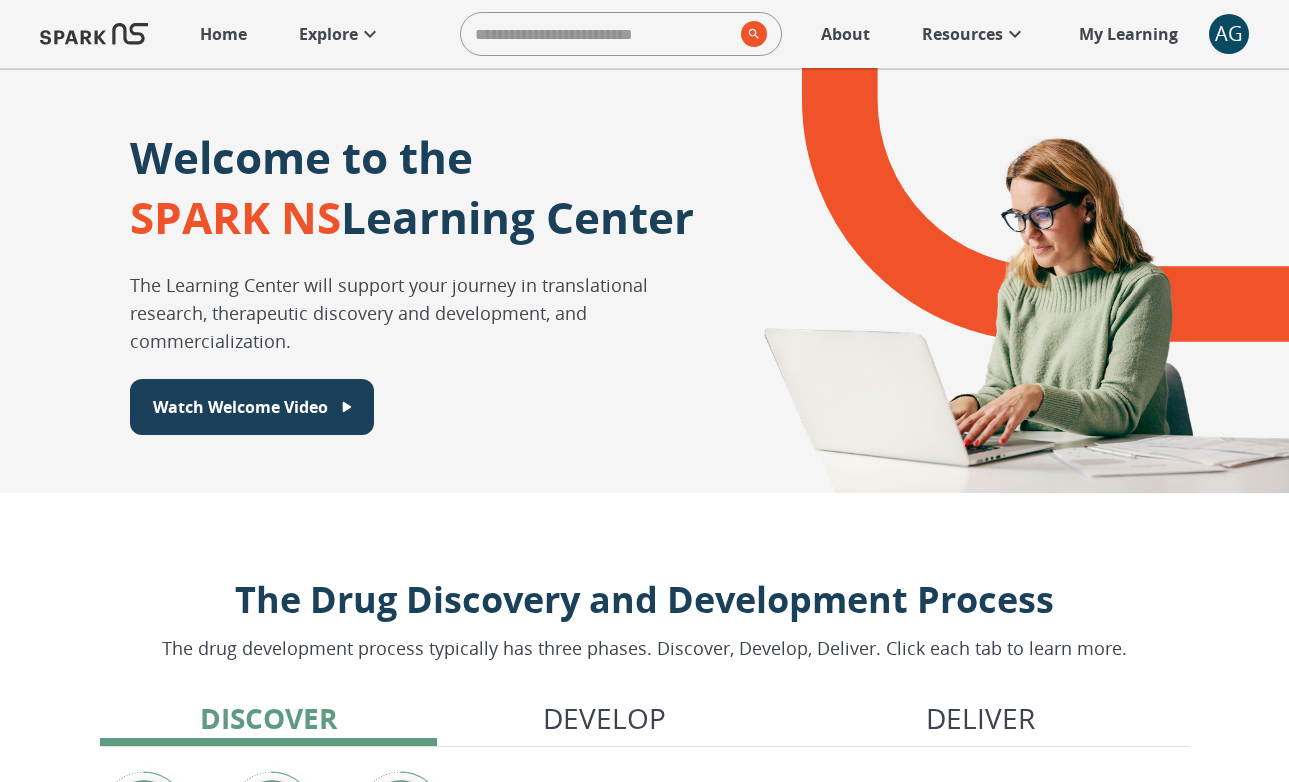 click 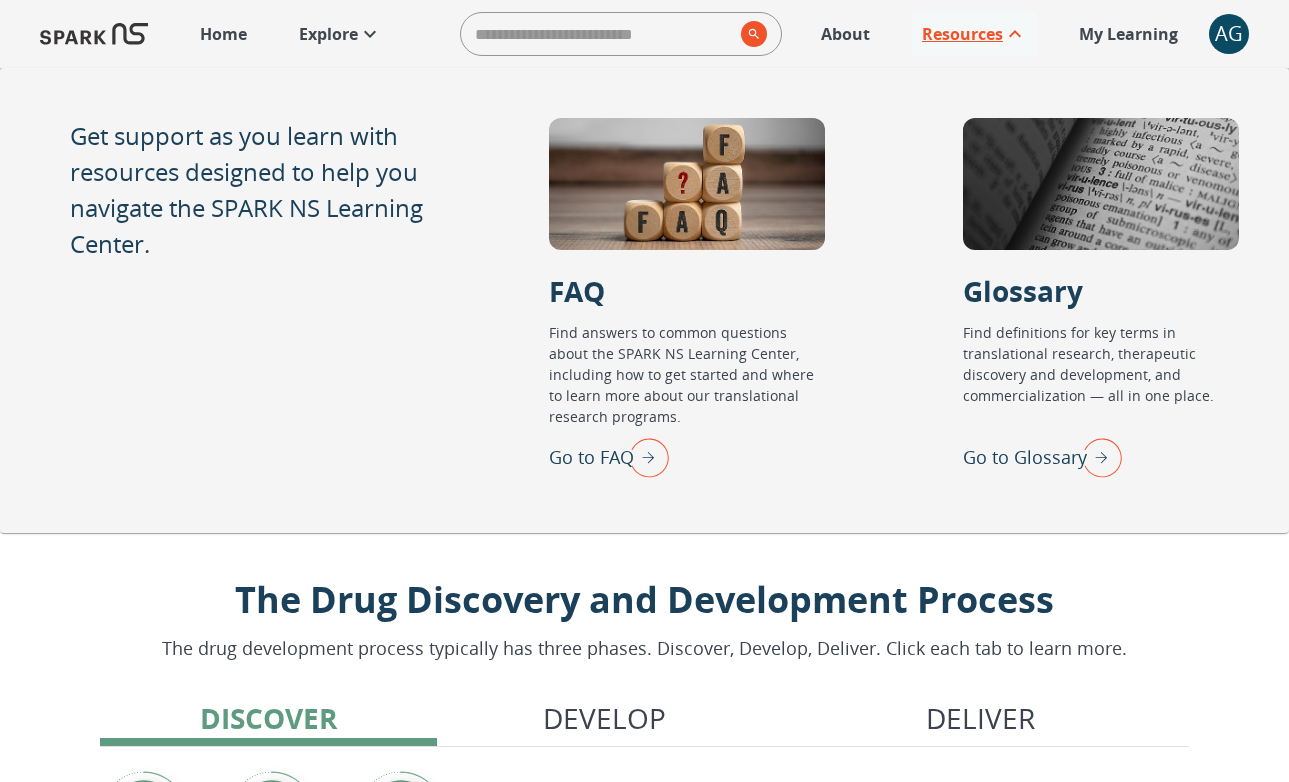 click at bounding box center (1097, 457) 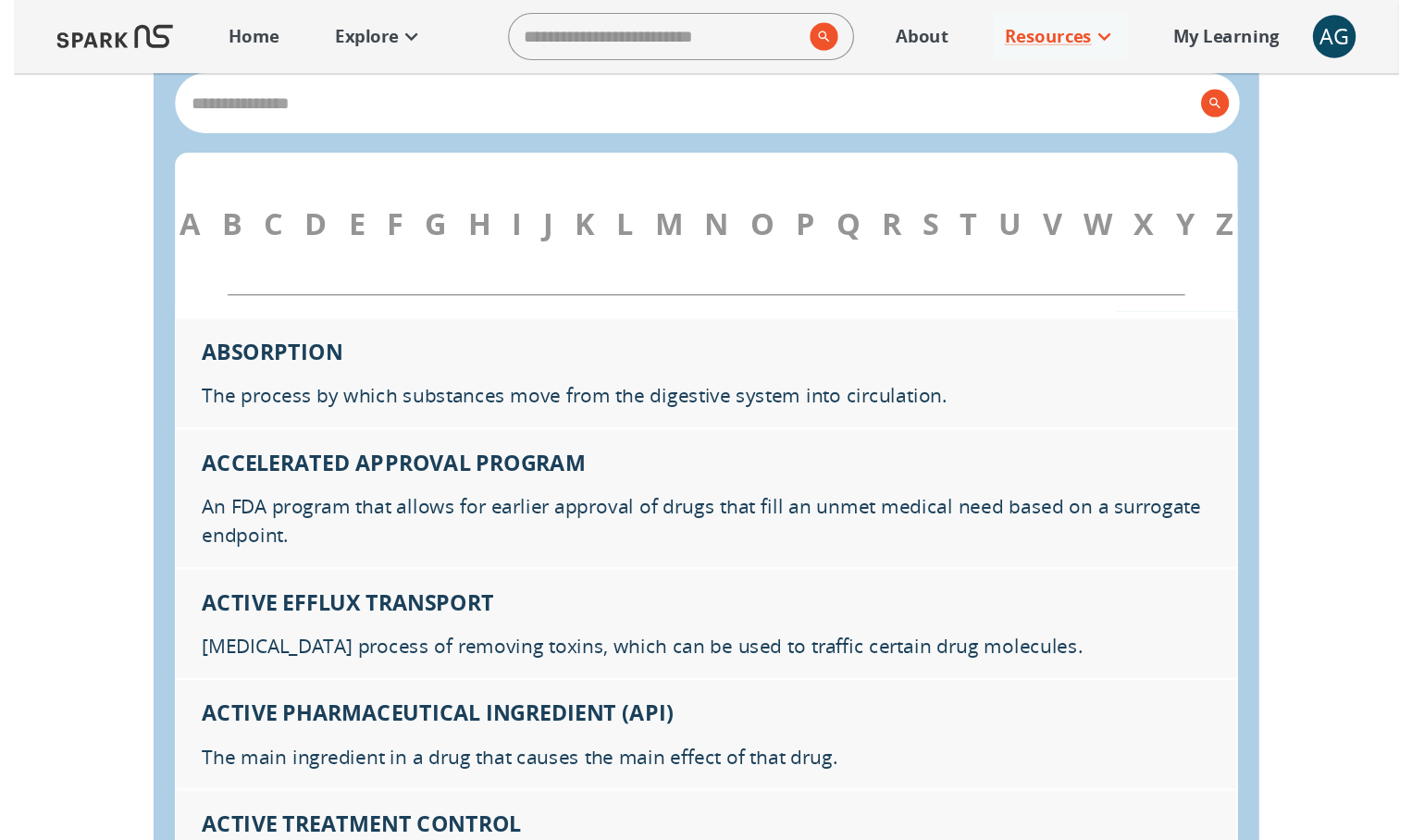 scroll, scrollTop: 0, scrollLeft: 0, axis: both 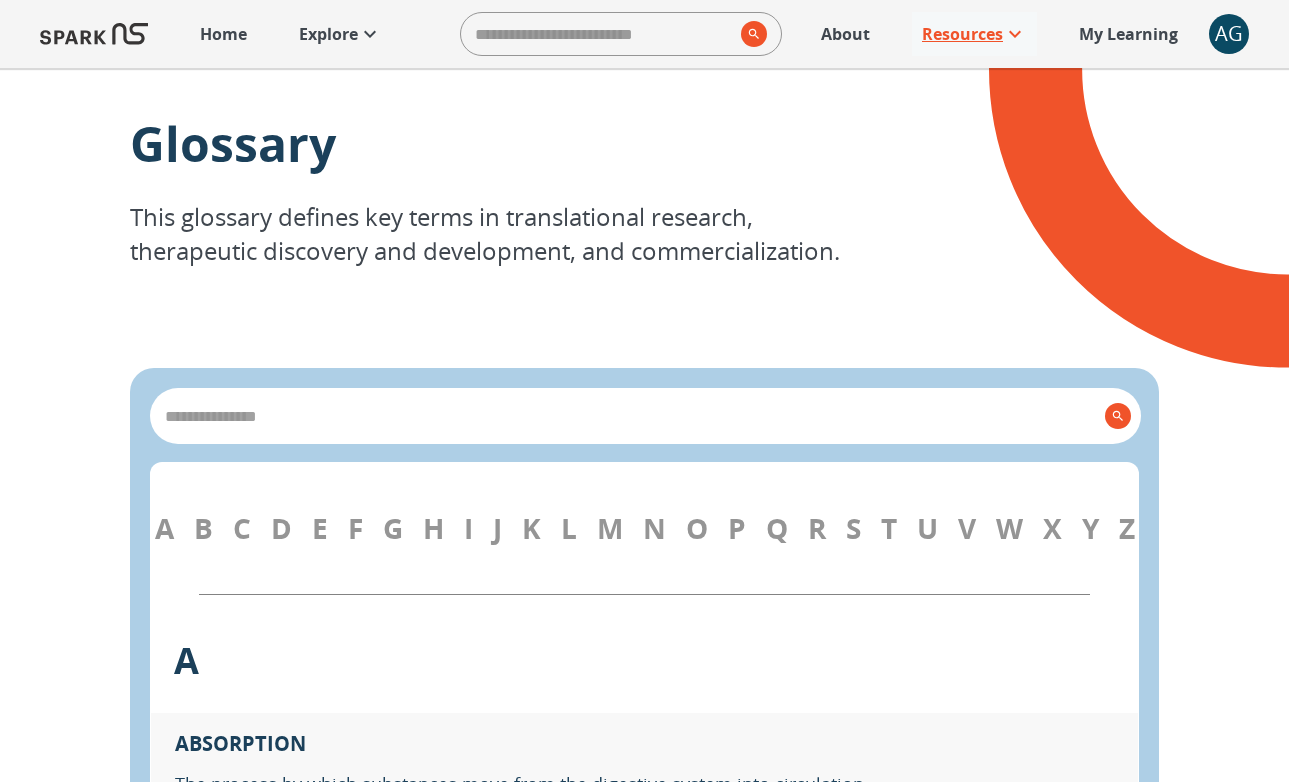click on "Resources" at bounding box center [962, 34] 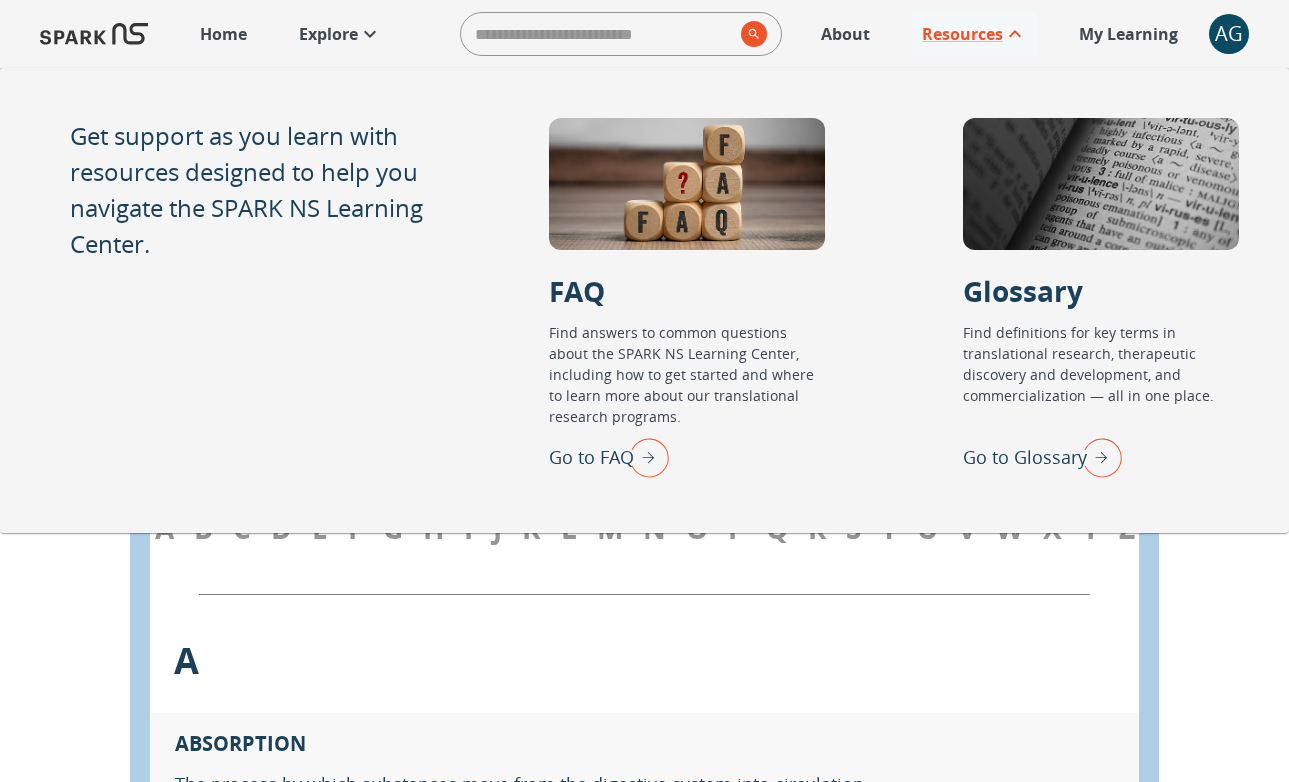 click 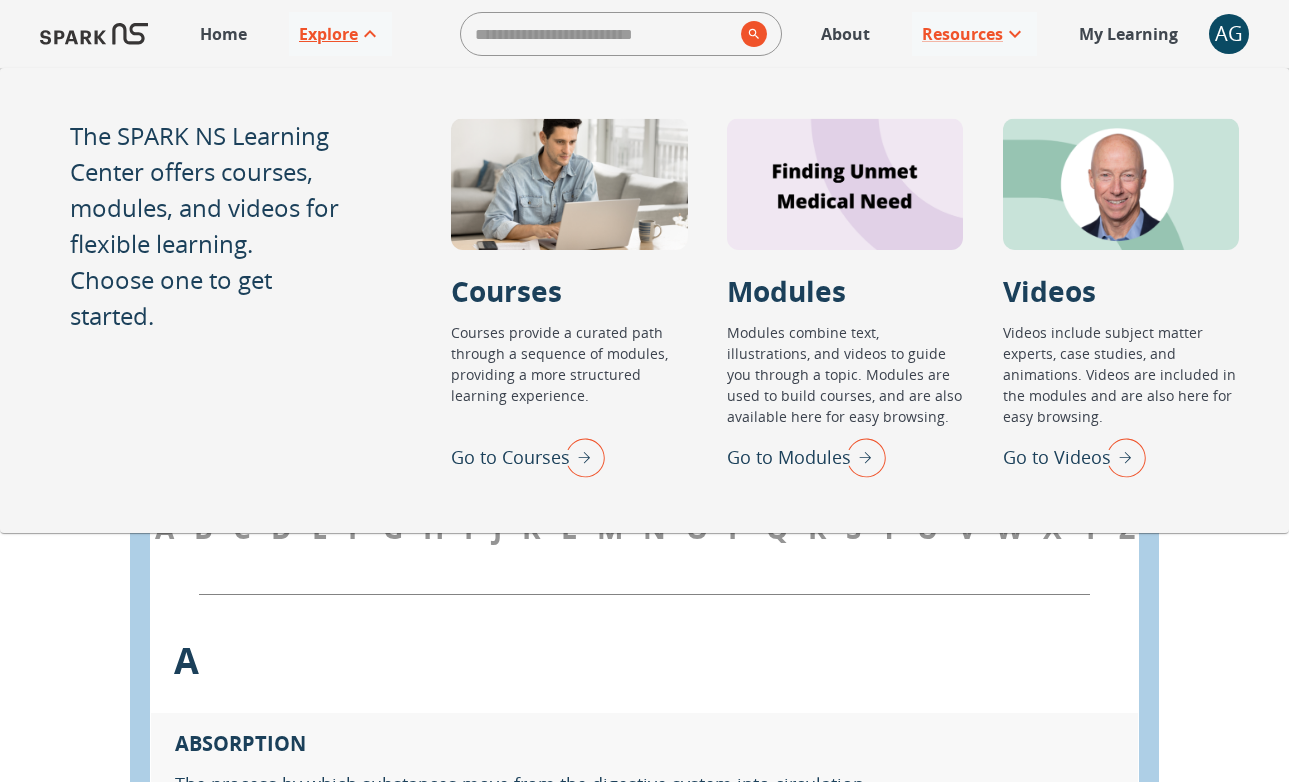 click 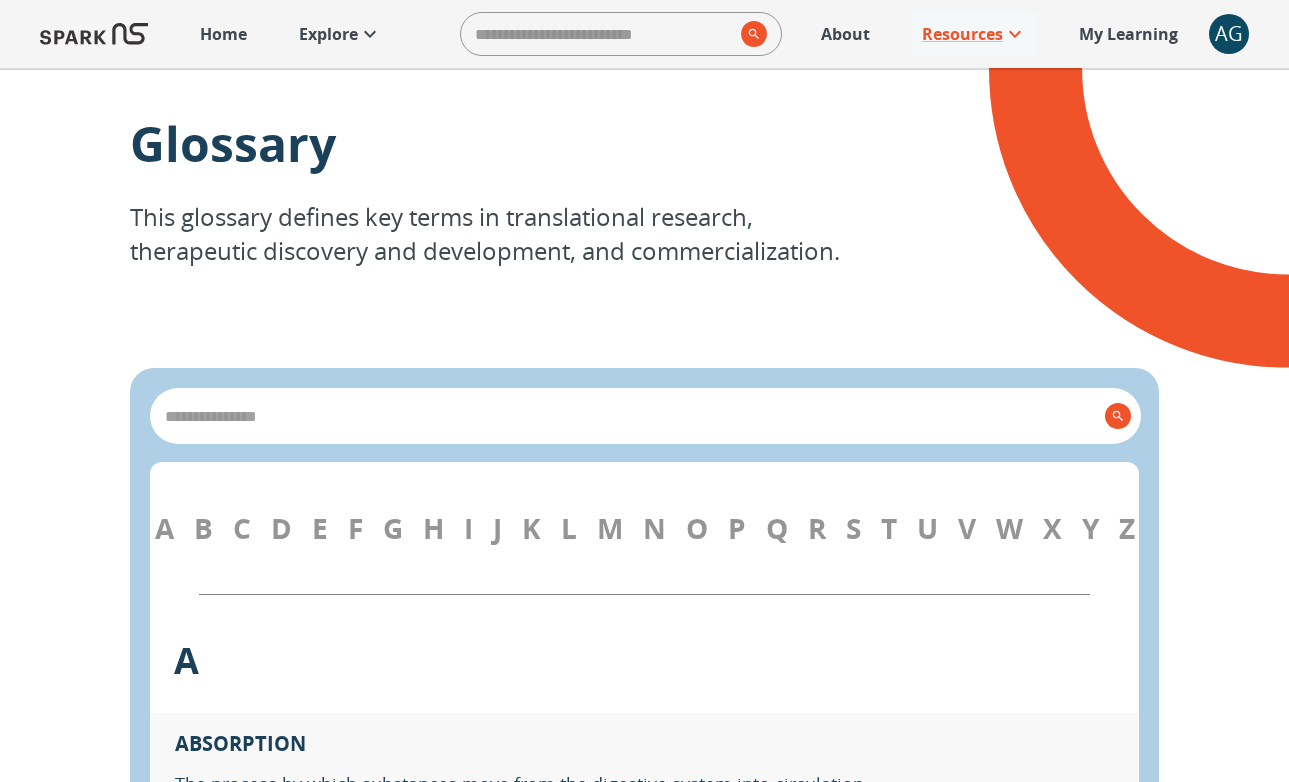 click 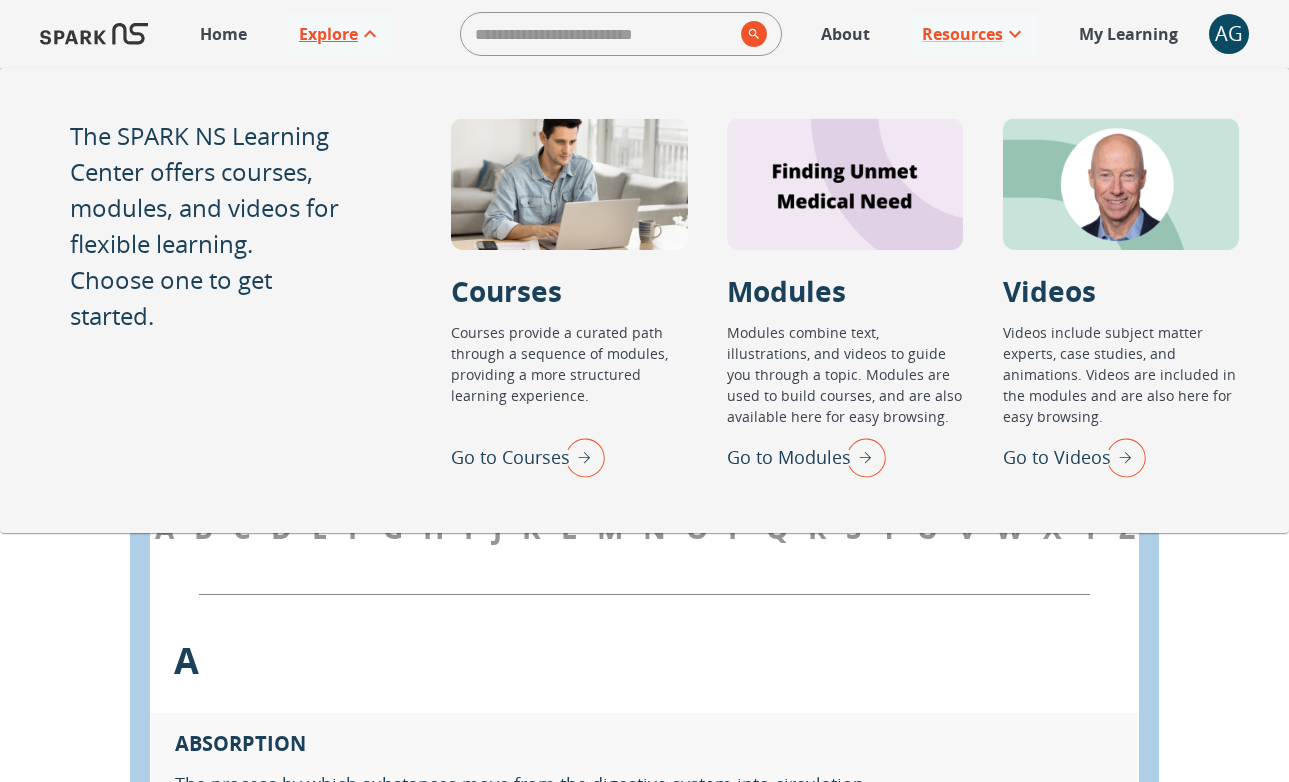 click 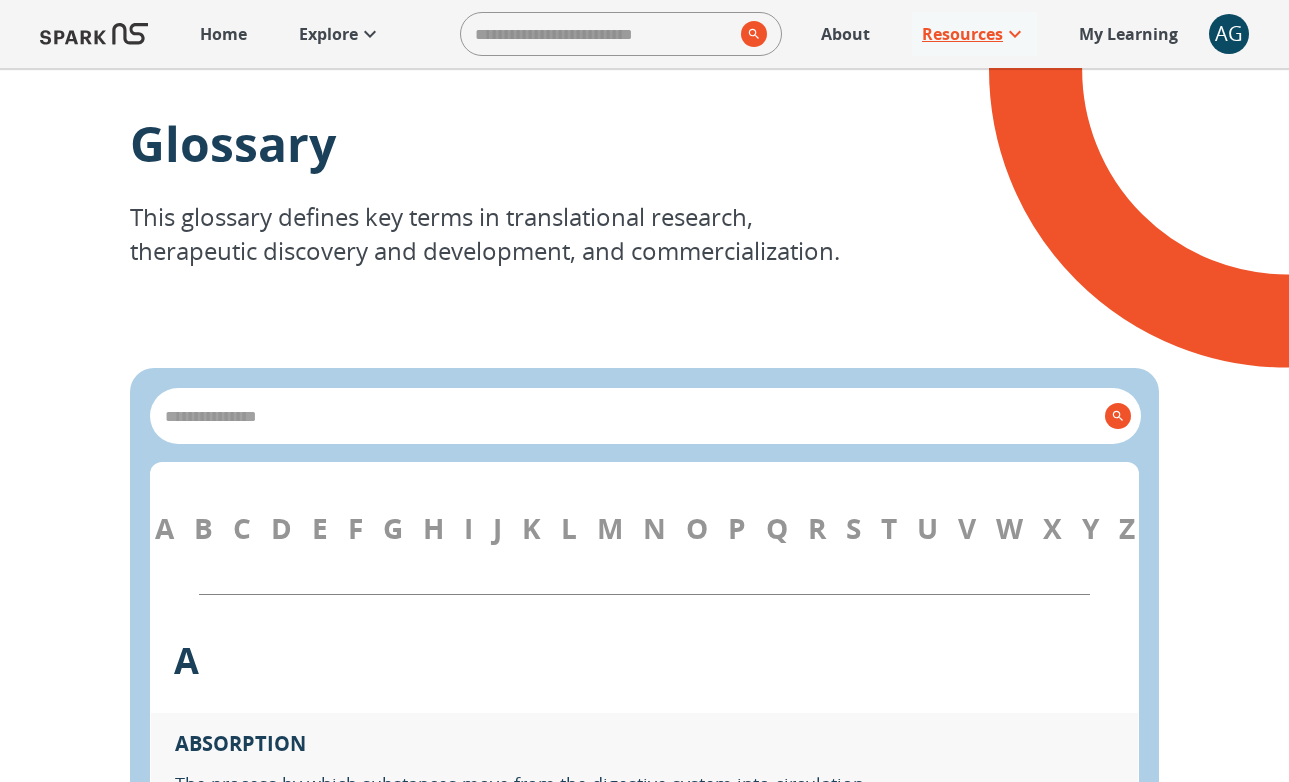 click on "Resources" at bounding box center (962, 34) 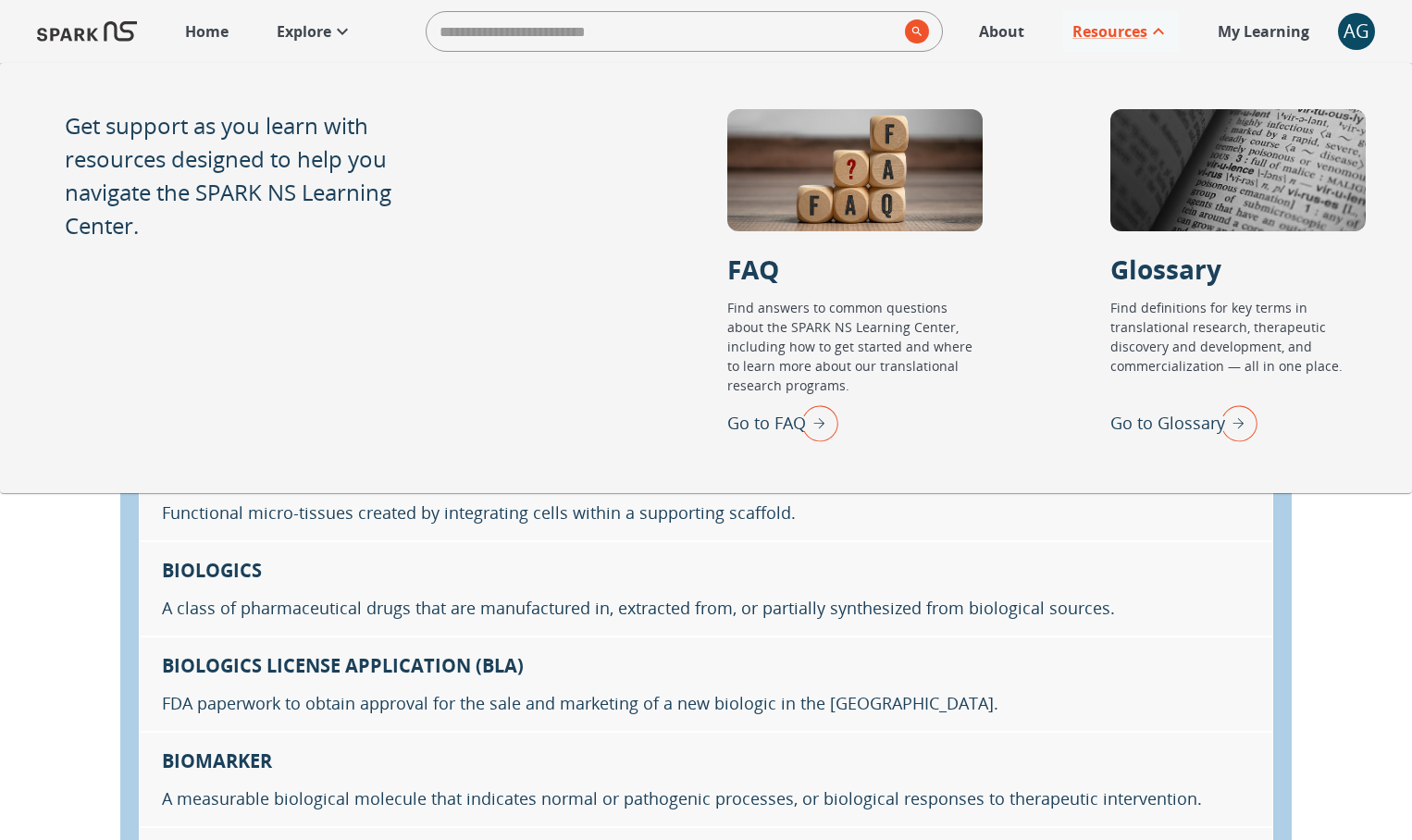scroll, scrollTop: 0, scrollLeft: 0, axis: both 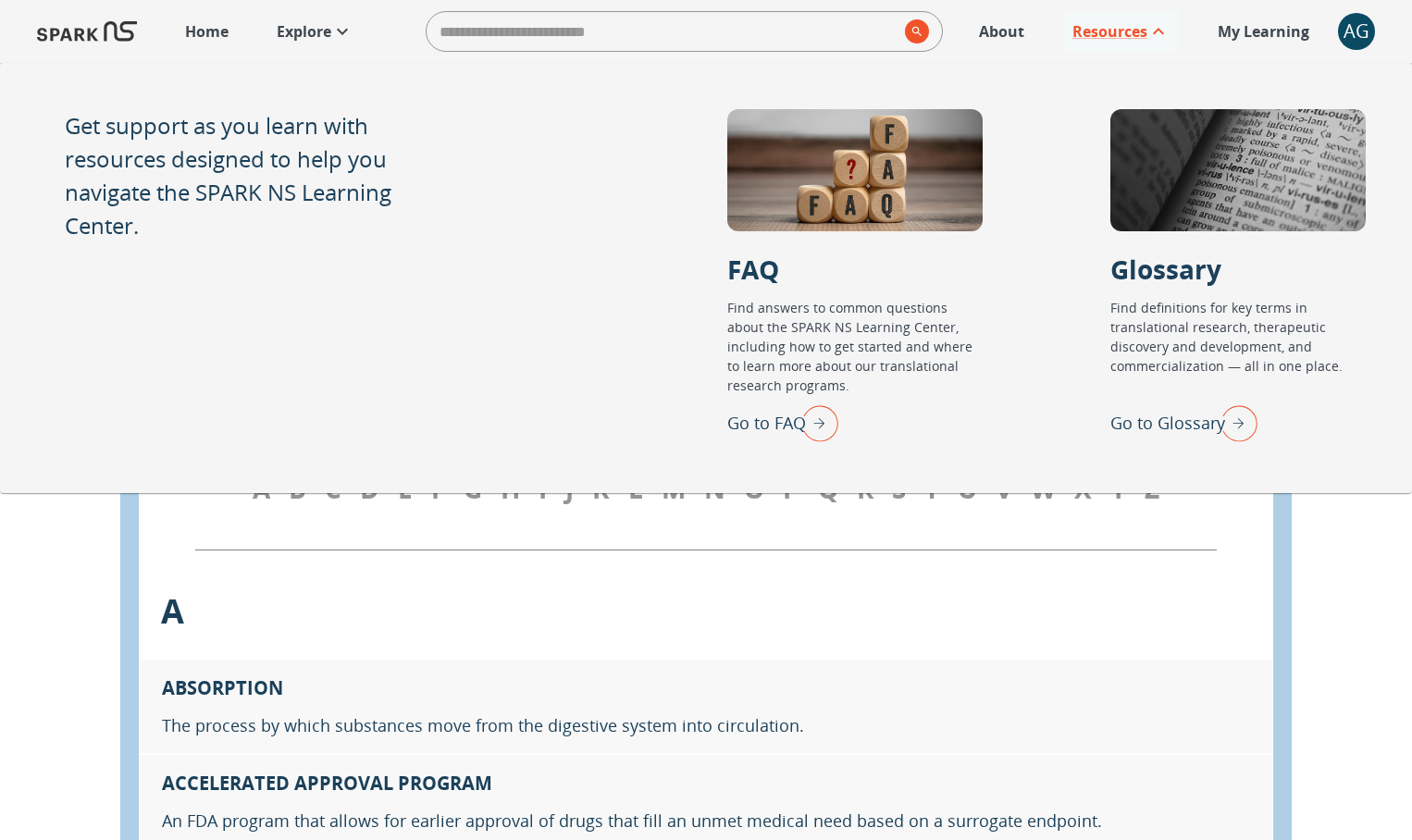 click on "Glossary This glossary defines key terms in translational research, therapeutic discovery and development, and commercialization. ​ A B C D E F G H I J K L M N O P Q R S T U V W X Y Z A Absorption The process by which substances move from the digestive system into circulation. Accelerated Approval Program An FDA program that allows for earlier approval of drugs that fill an unmet medical need based on a surrogate endpoint. Active Efflux Transport [MEDICAL_DATA] process of removing toxins, which can be used to traffic certain drug molecules. Active Pharmaceutical Ingredient (API) The main ingredient in a drug that causes the main effect of that drug. Active Treatment Control A trial design strategy in which an investigational drug is tested against the standard of care, or in combination with the standard of care against a placebo with the standard of care. Adaptive Trial Affinity A measure of the strength of attraction between two substances or an antigen and an antibody. Analytical Validity B Blinding" at bounding box center [706, 13351] 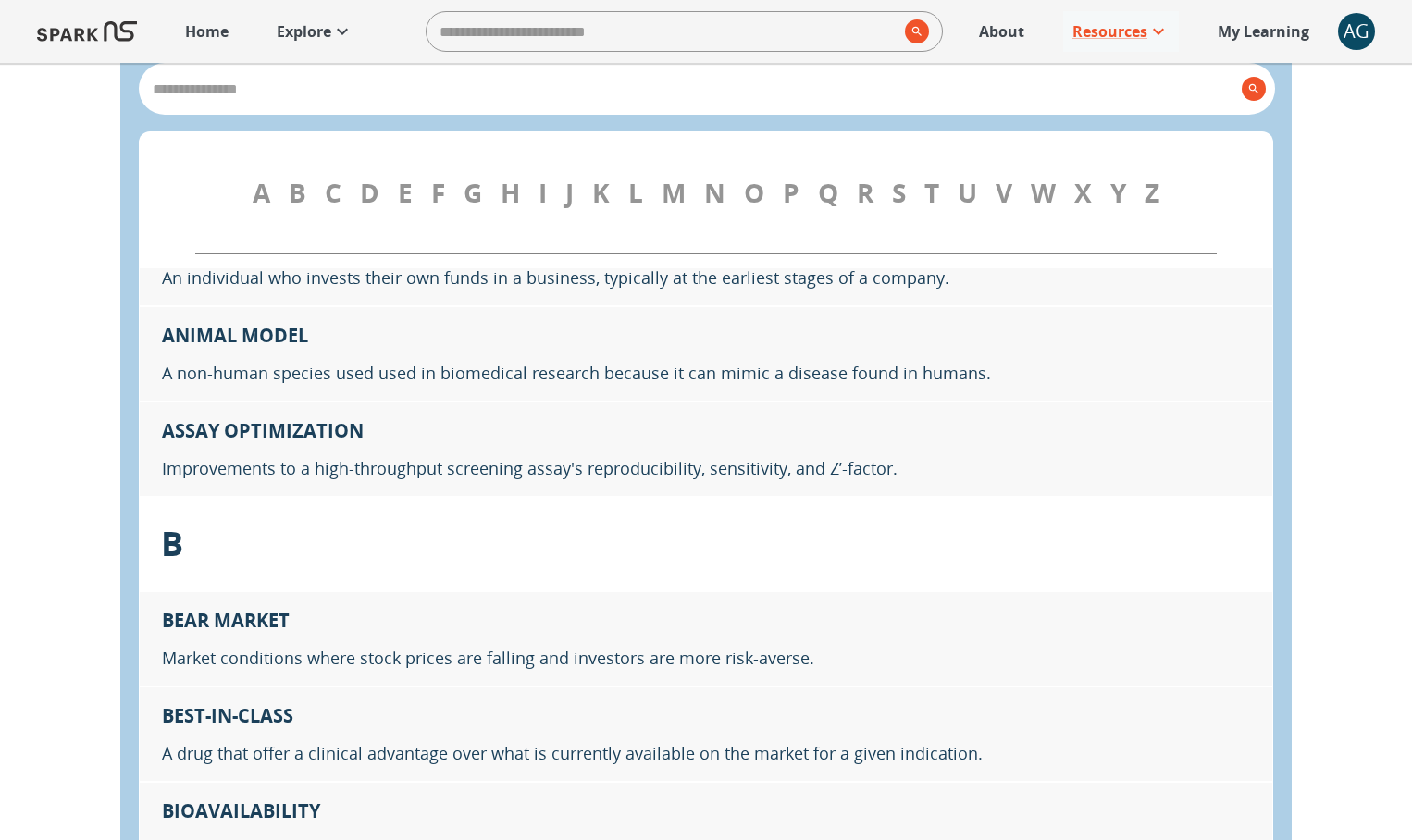 scroll, scrollTop: 0, scrollLeft: 0, axis: both 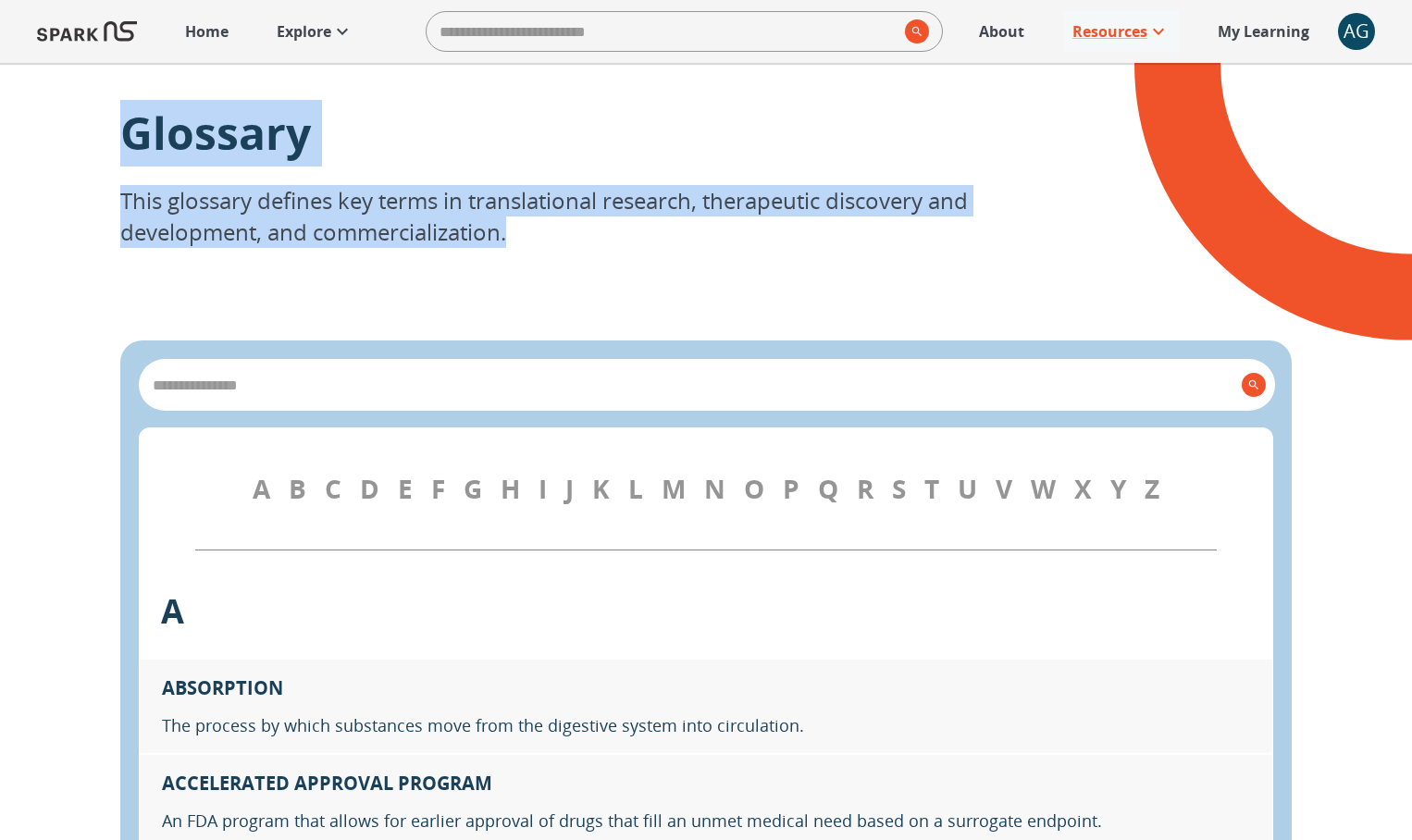 drag, startPoint x: 126, startPoint y: 115, endPoint x: 573, endPoint y: 241, distance: 464.41899 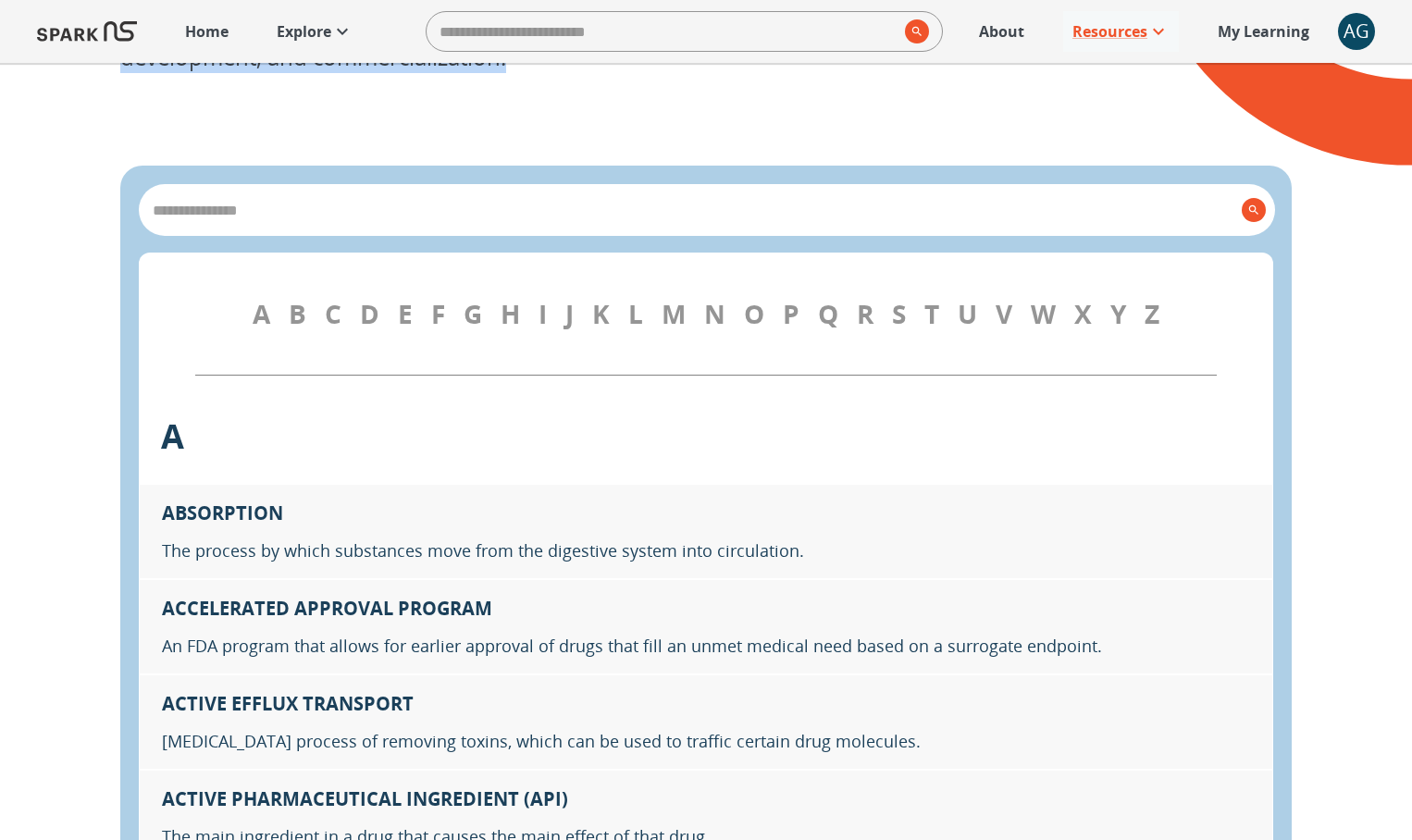 scroll, scrollTop: 0, scrollLeft: 0, axis: both 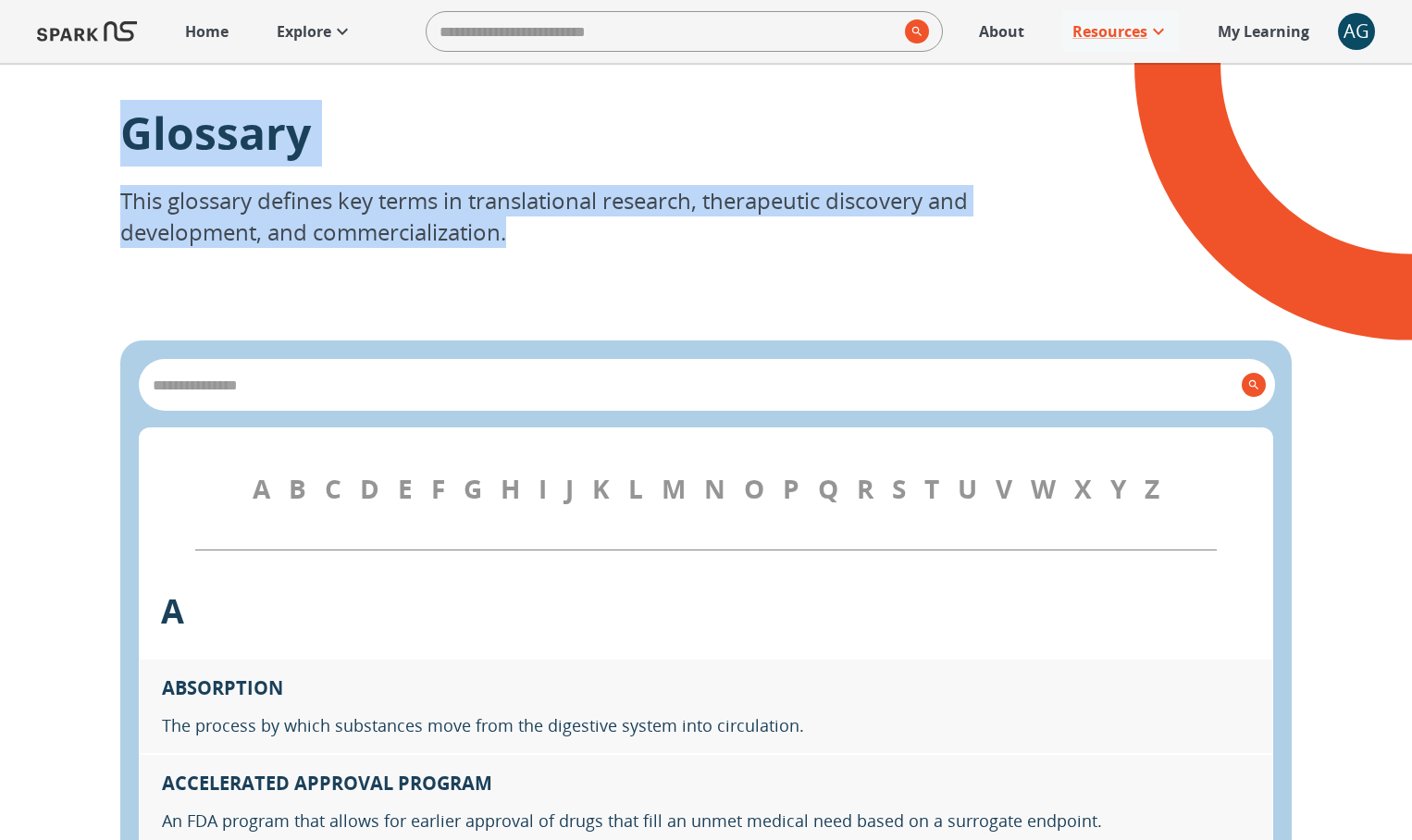 click on "This glossary defines key terms in translational research, therapeutic discovery and development, and commercialization." at bounding box center [706, 216] 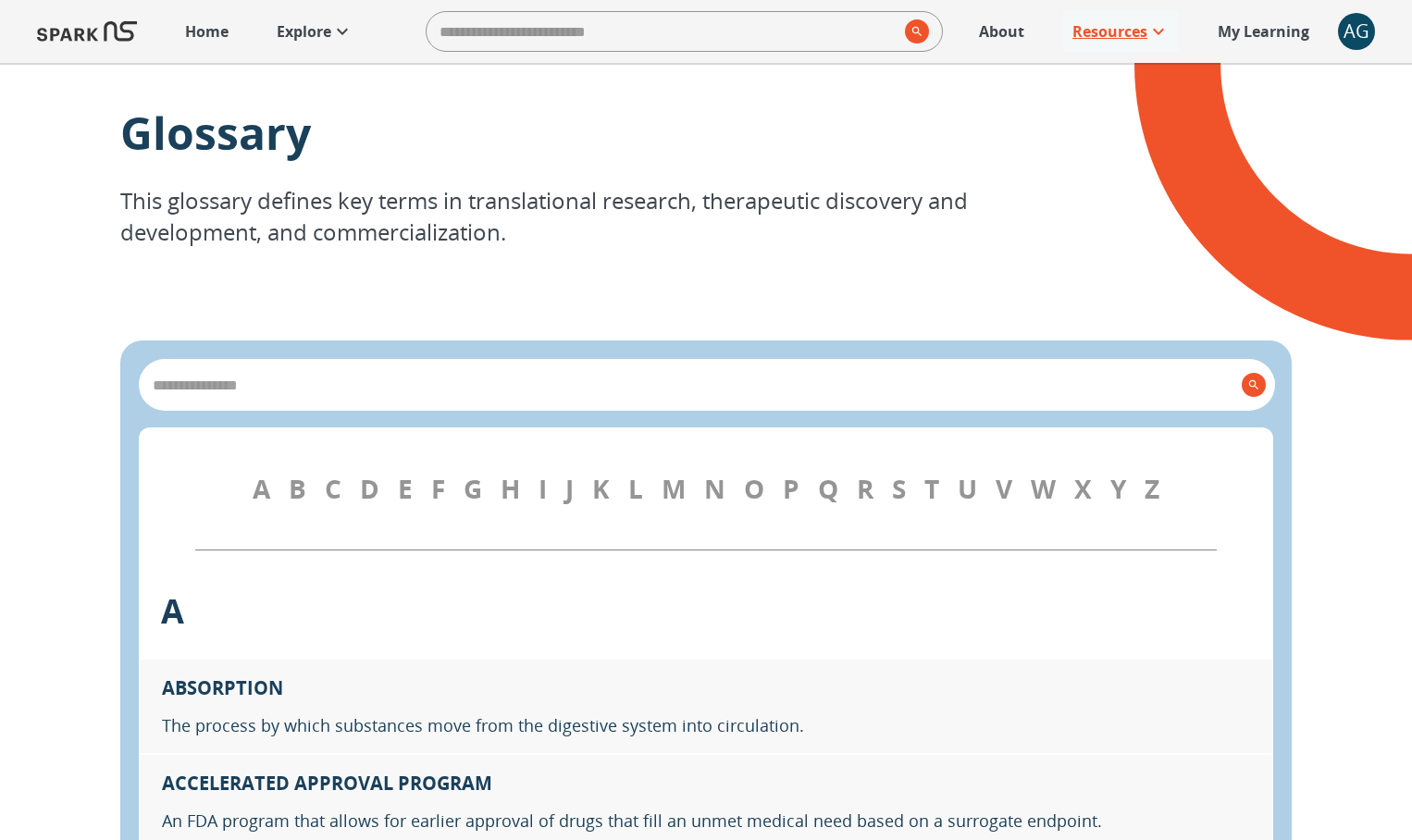 click on "Resources" at bounding box center (1121, 31) 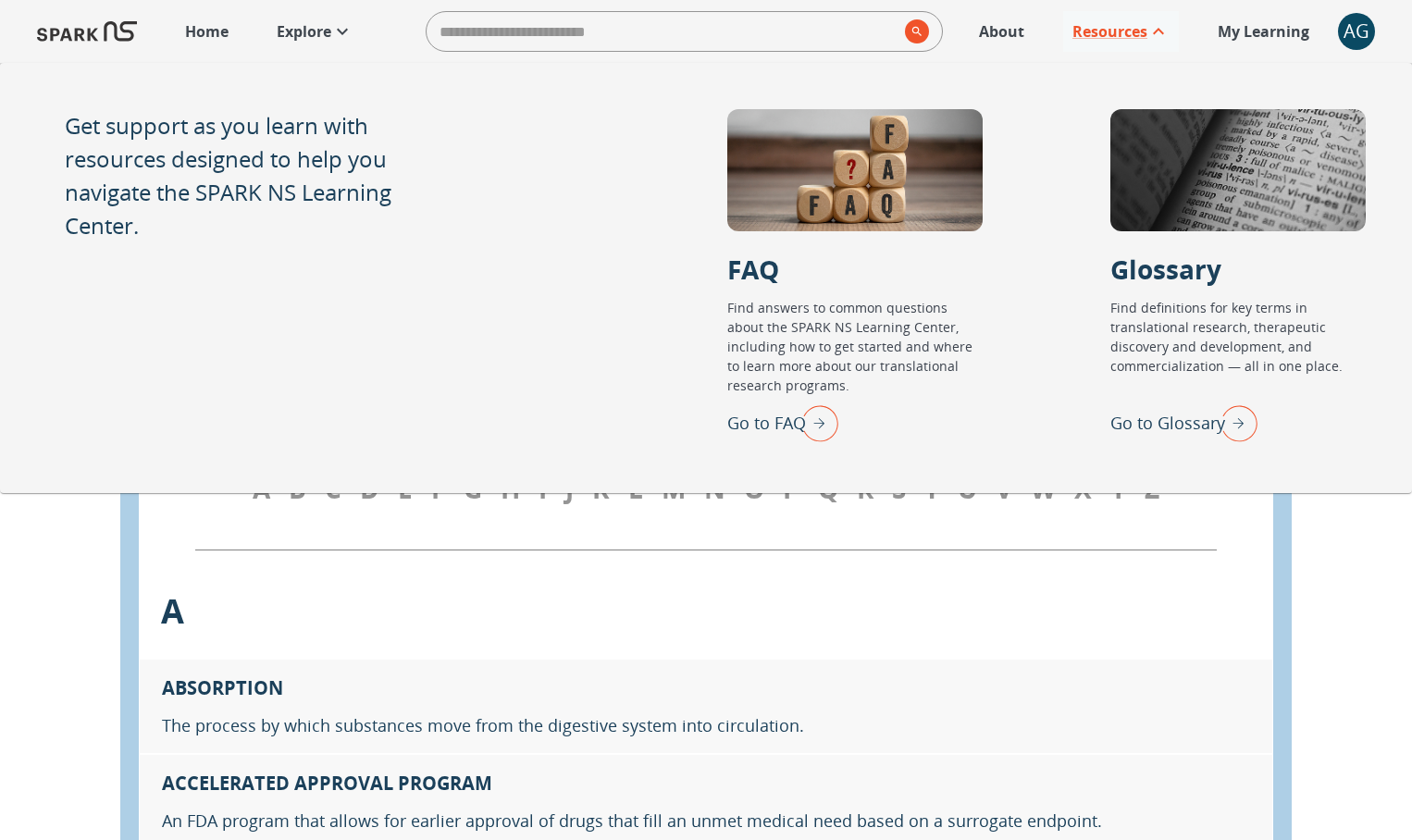 click at bounding box center [815, 423] 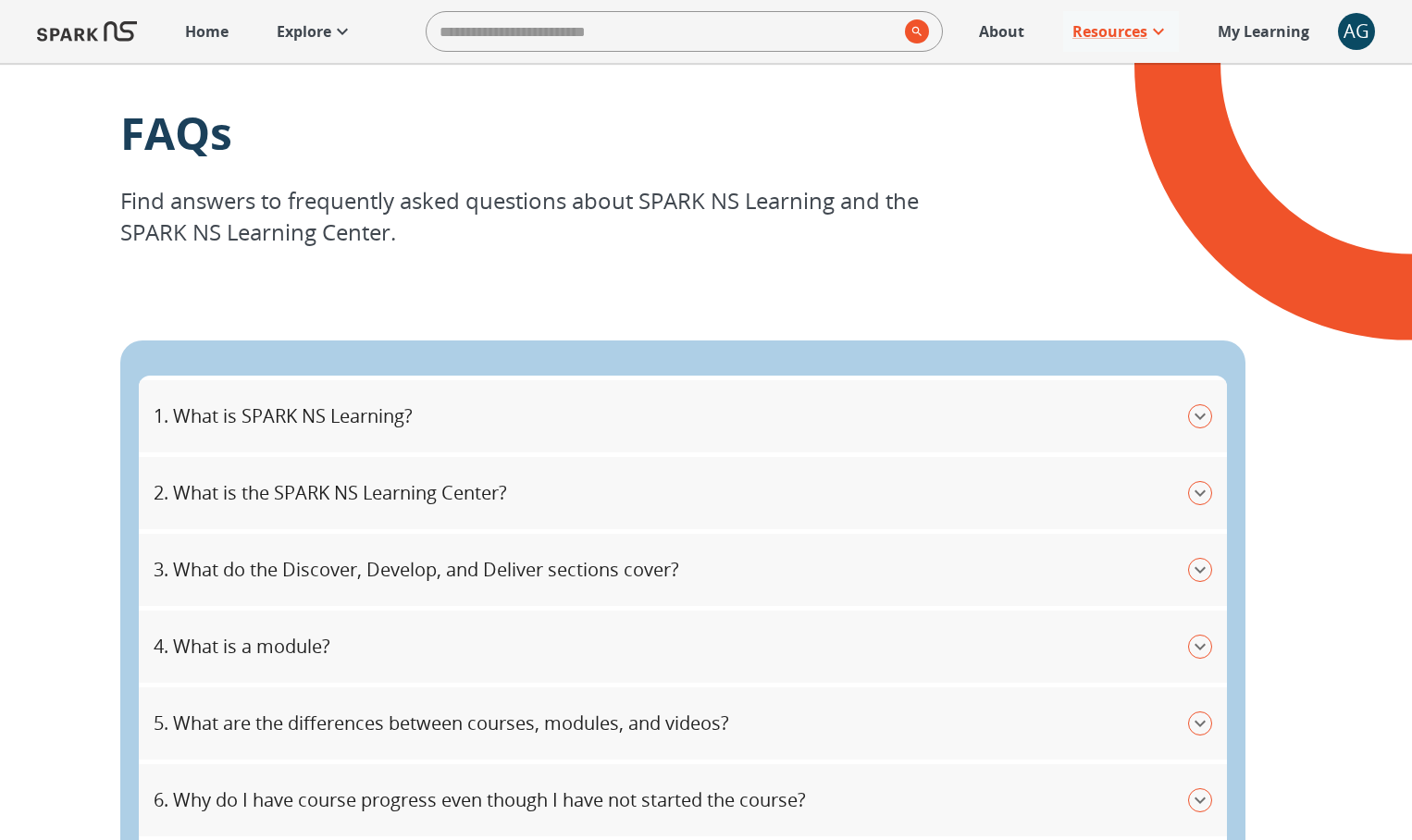 click on "About" at bounding box center (1001, 31) 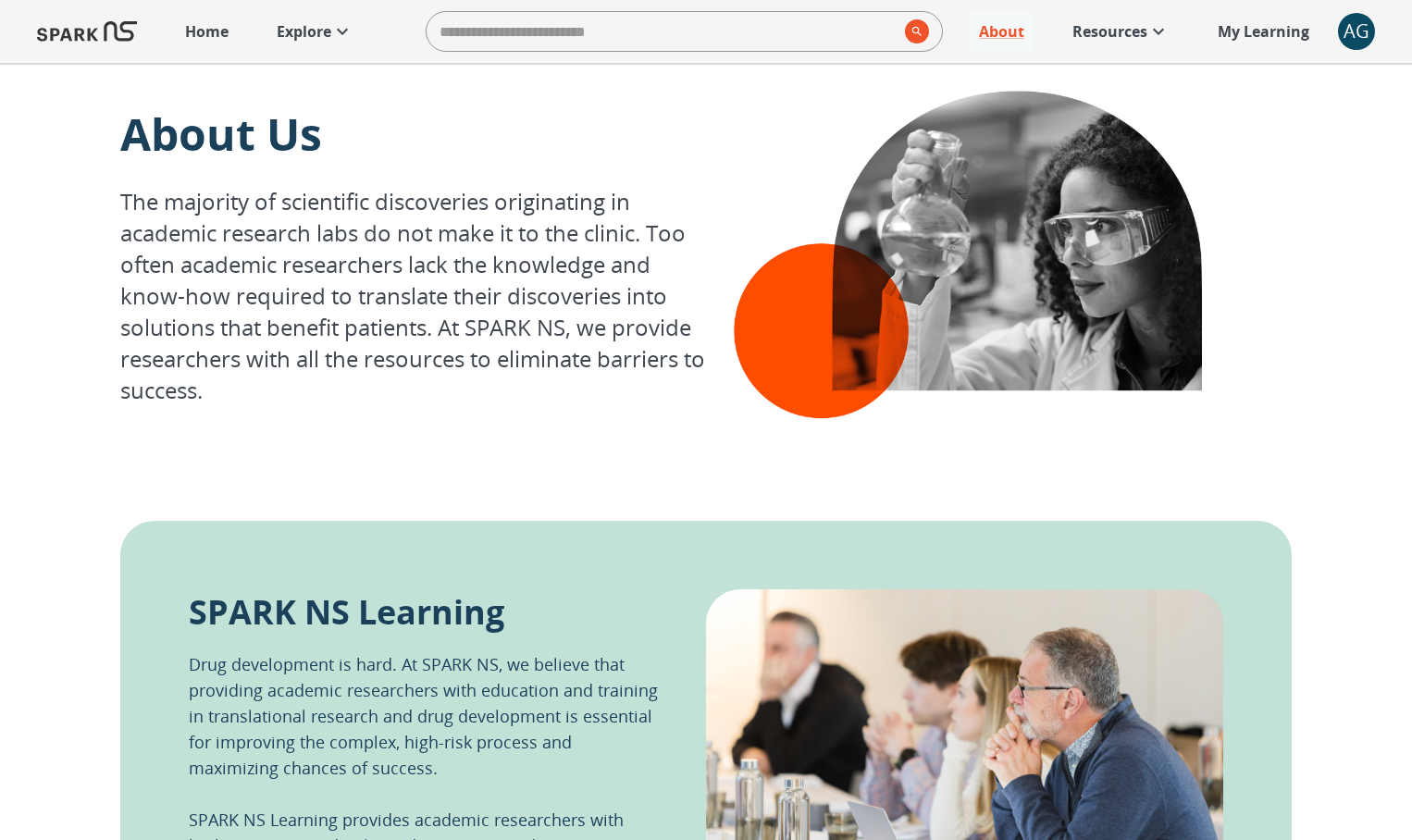 click on "My Learning" at bounding box center (1264, 31) 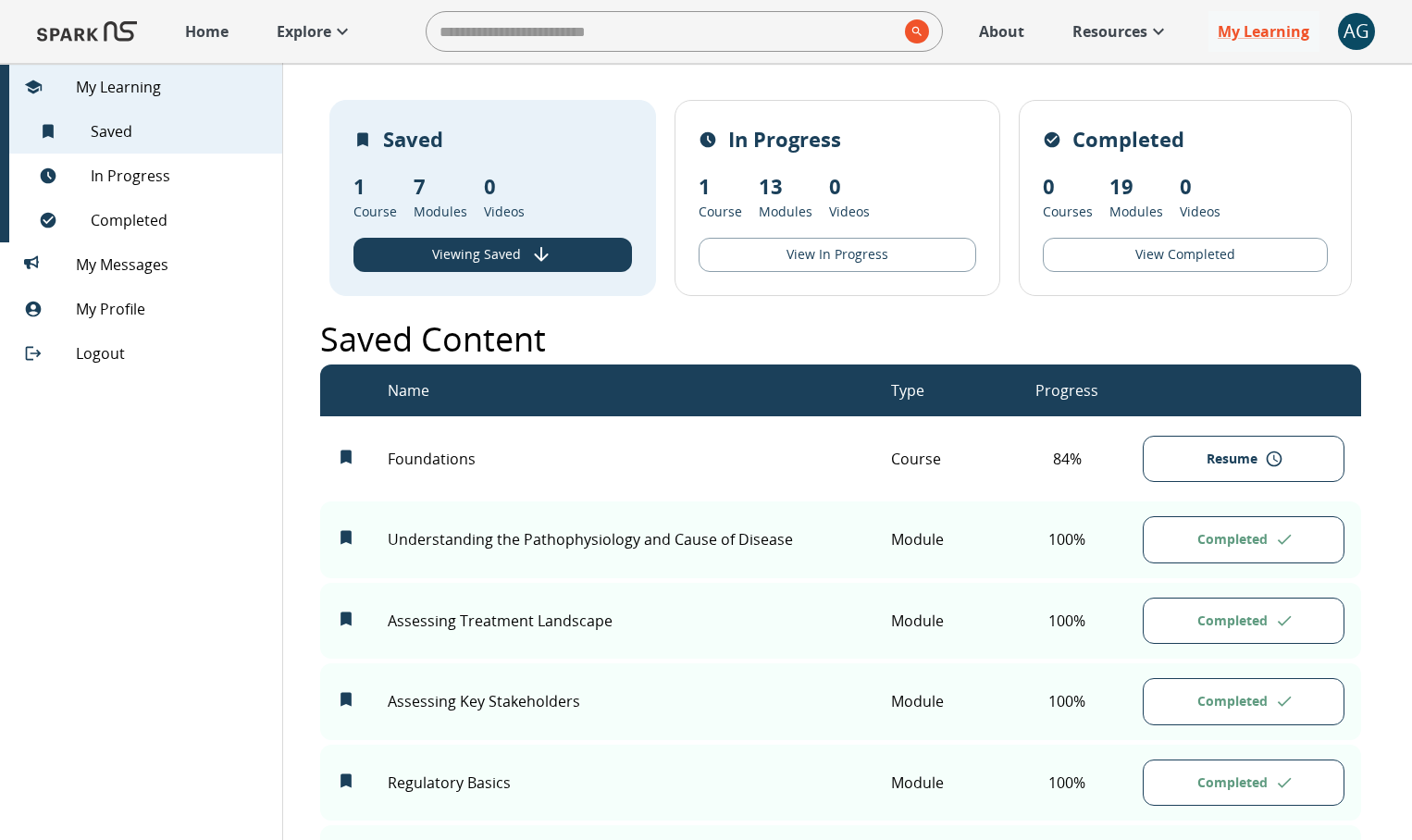 click on "Explore" at bounding box center [303, 31] 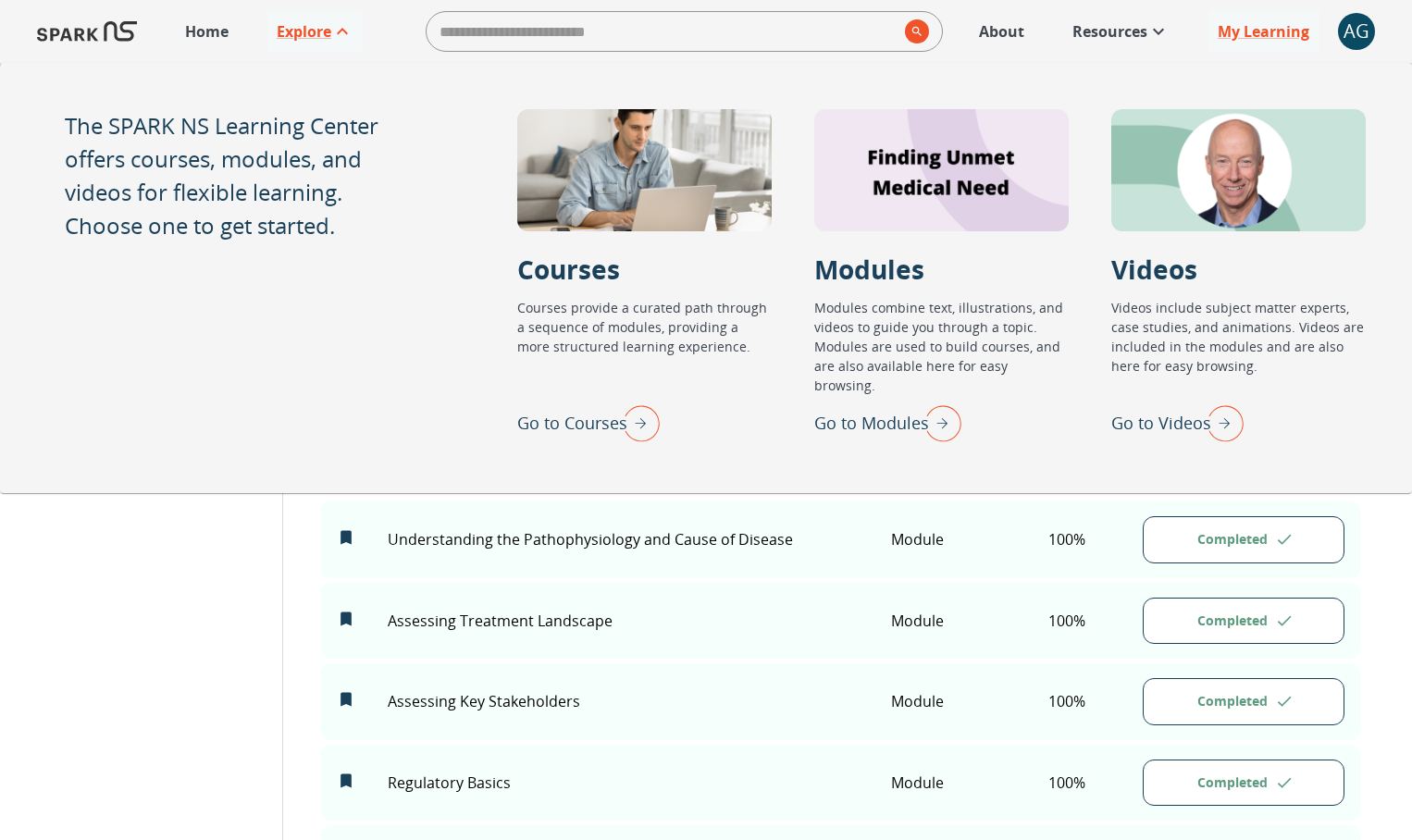 click at bounding box center [637, 423] 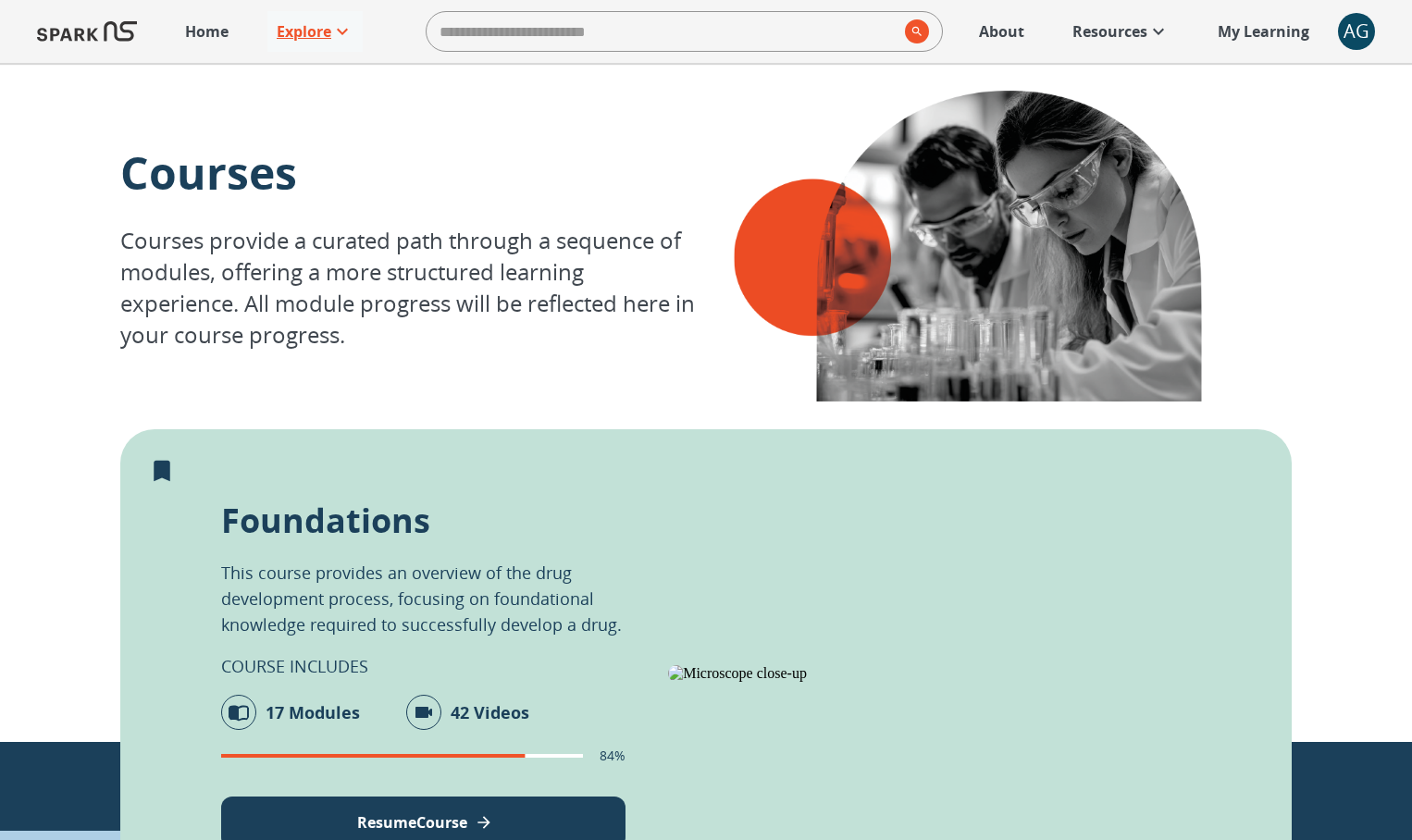 click on "Explore" at bounding box center (303, 31) 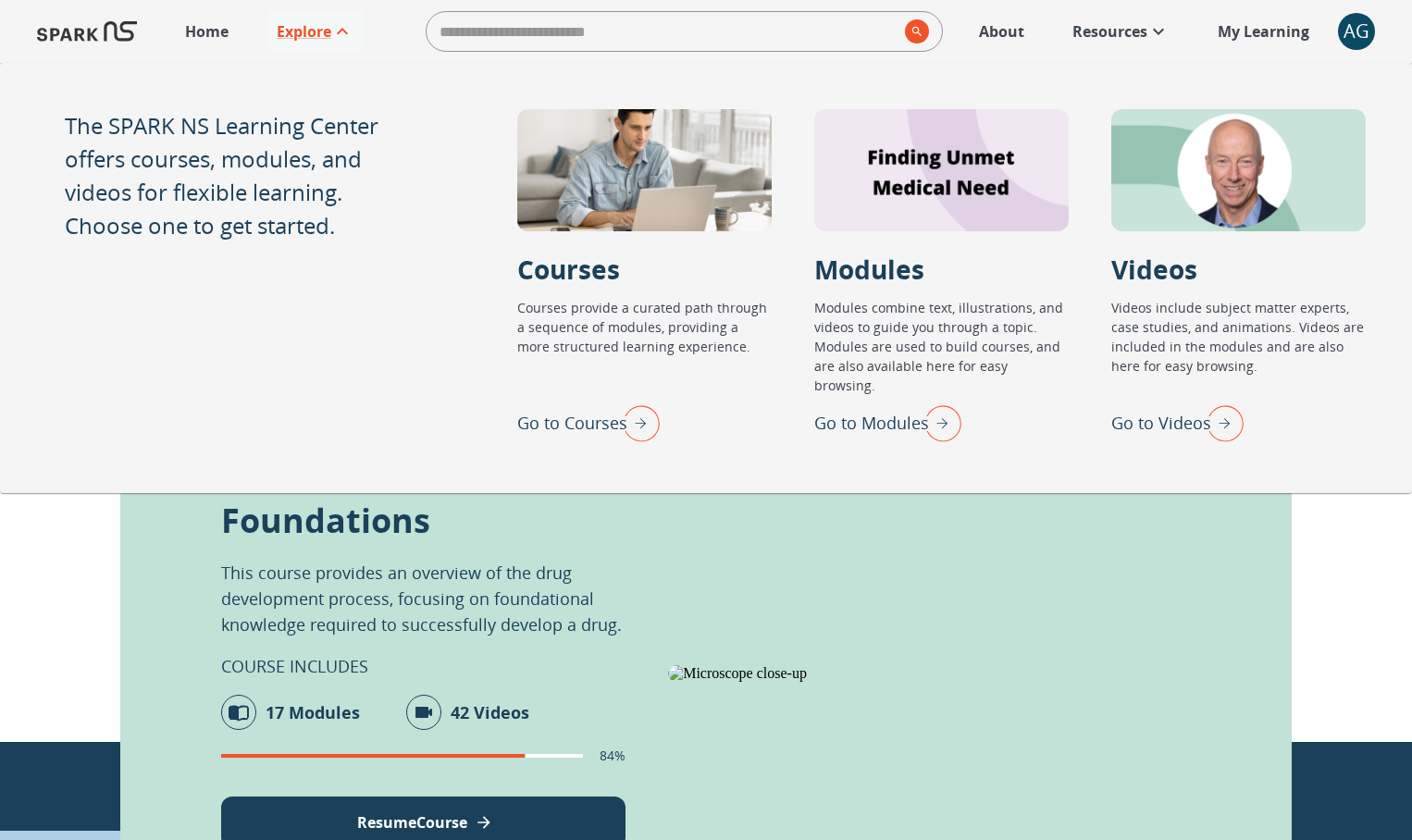 click at bounding box center (938, 423) 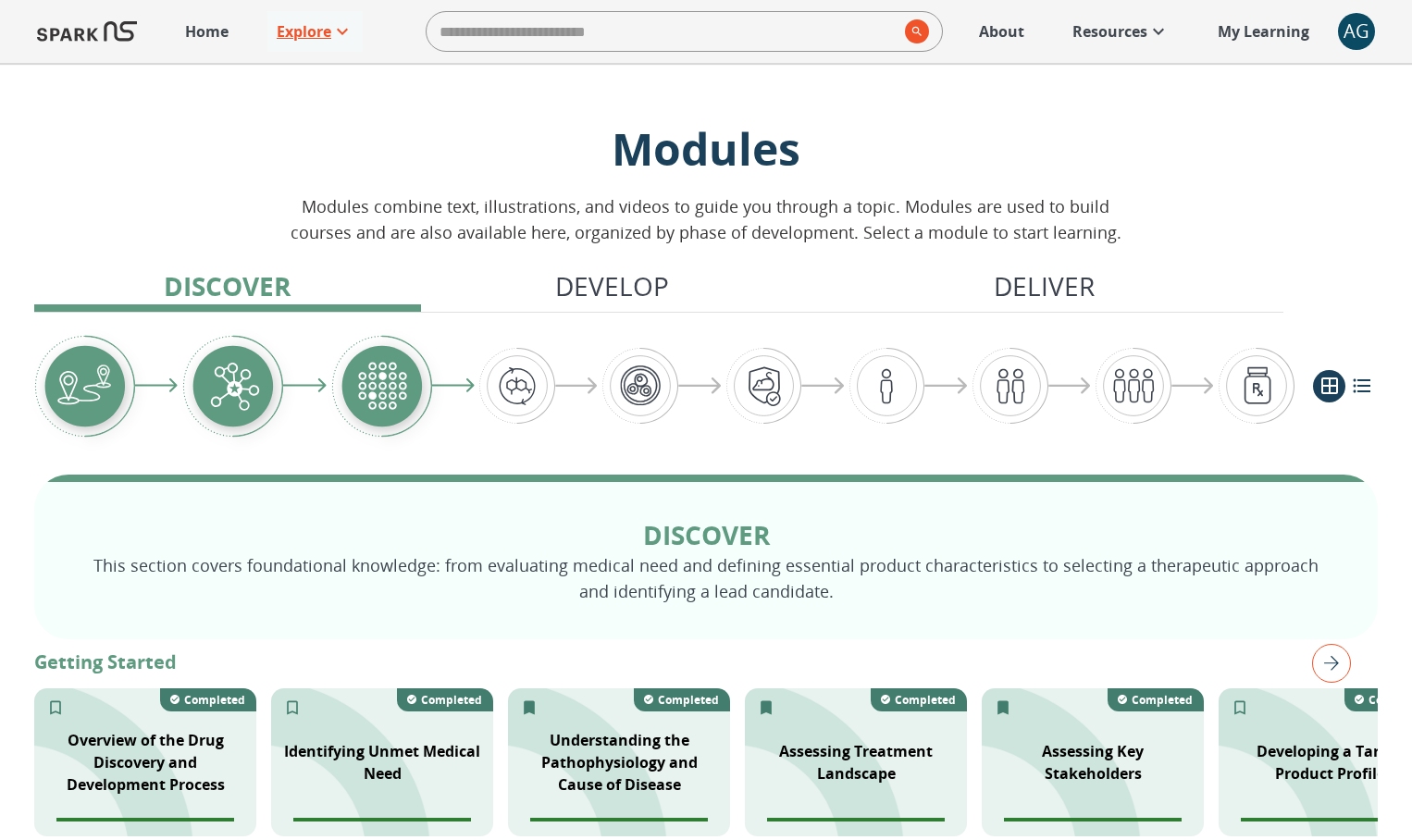 click on "Explore" at bounding box center (303, 31) 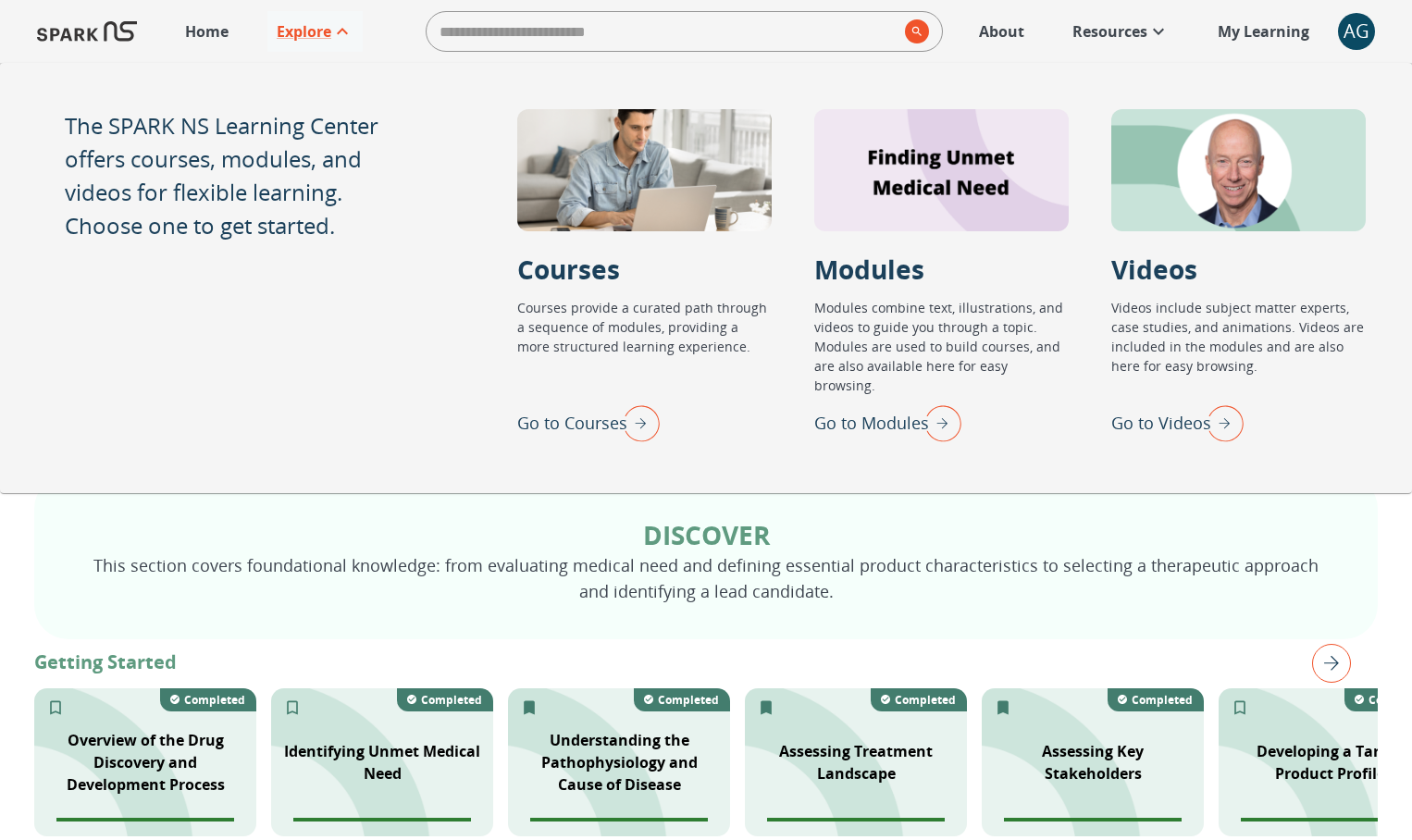 click at bounding box center (1220, 423) 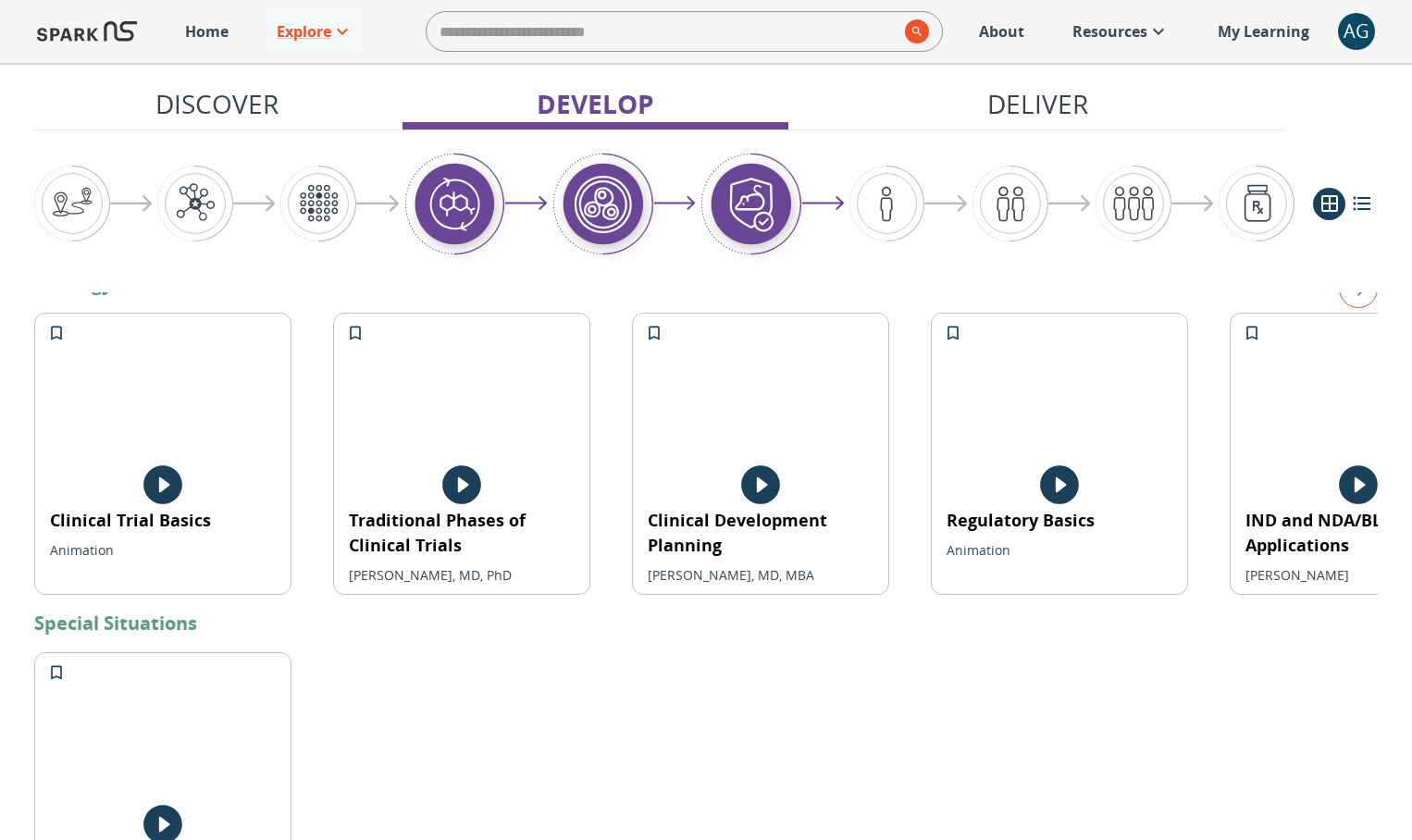 scroll, scrollTop: 0, scrollLeft: 0, axis: both 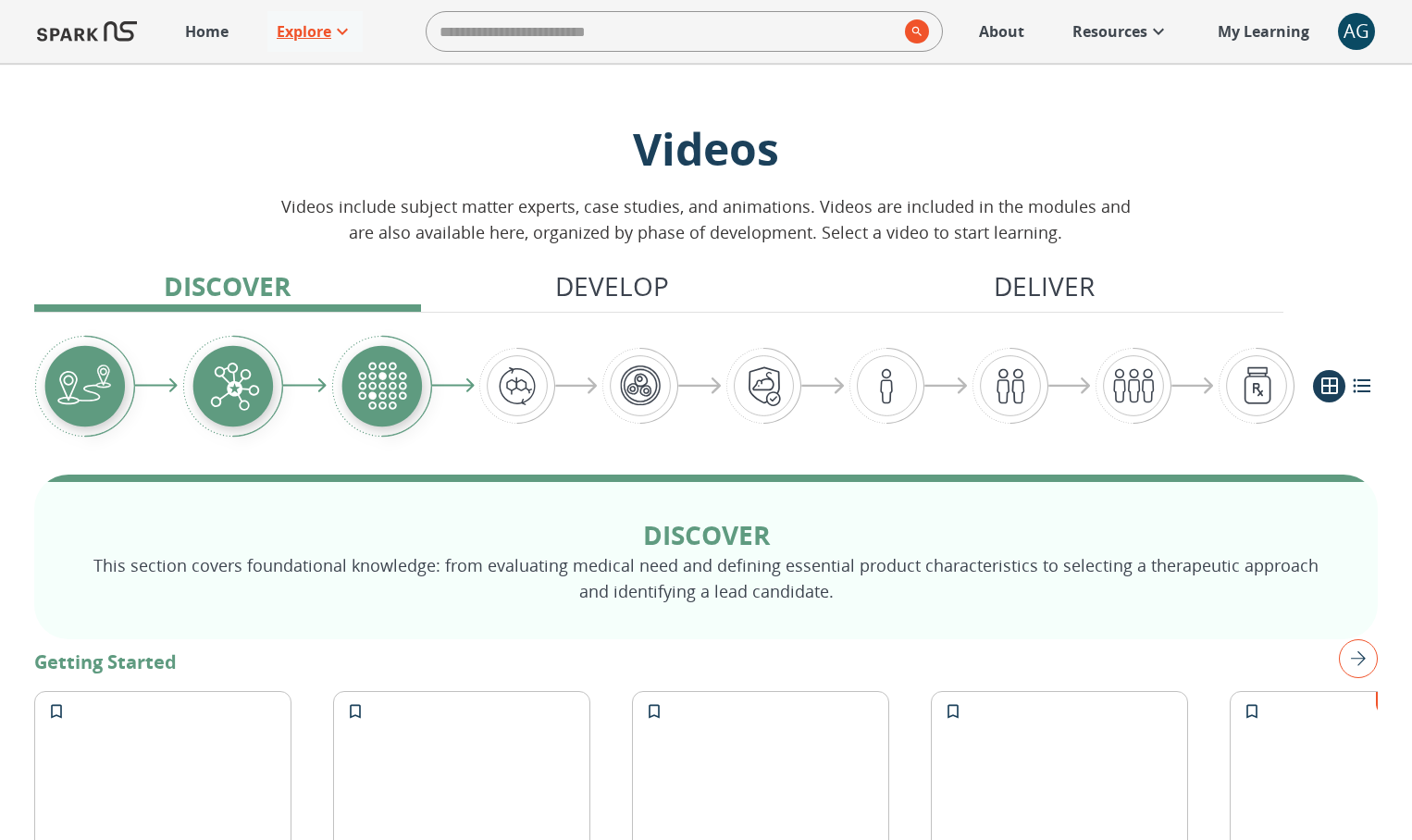 click on "Explore" at bounding box center (303, 31) 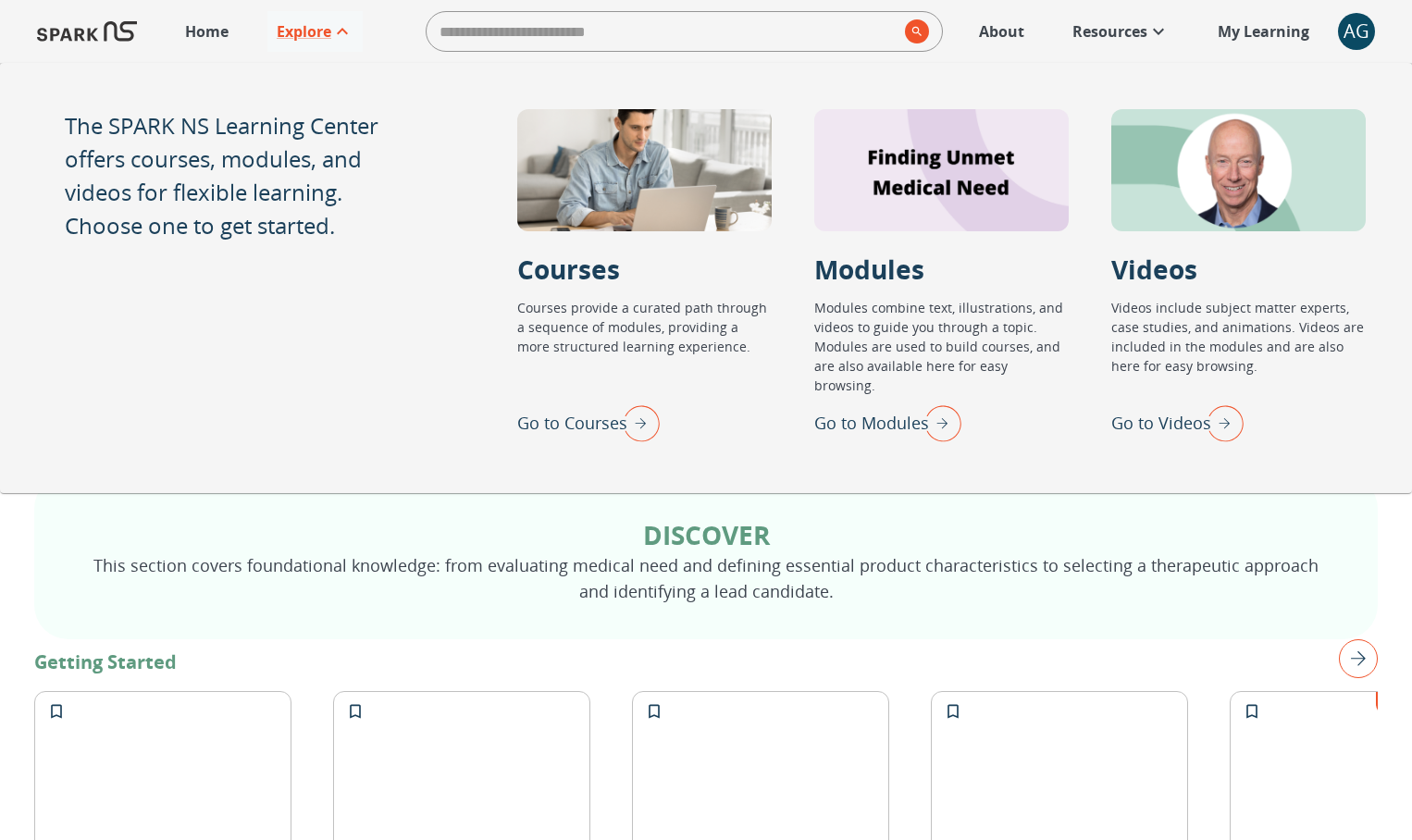 click at bounding box center [637, 423] 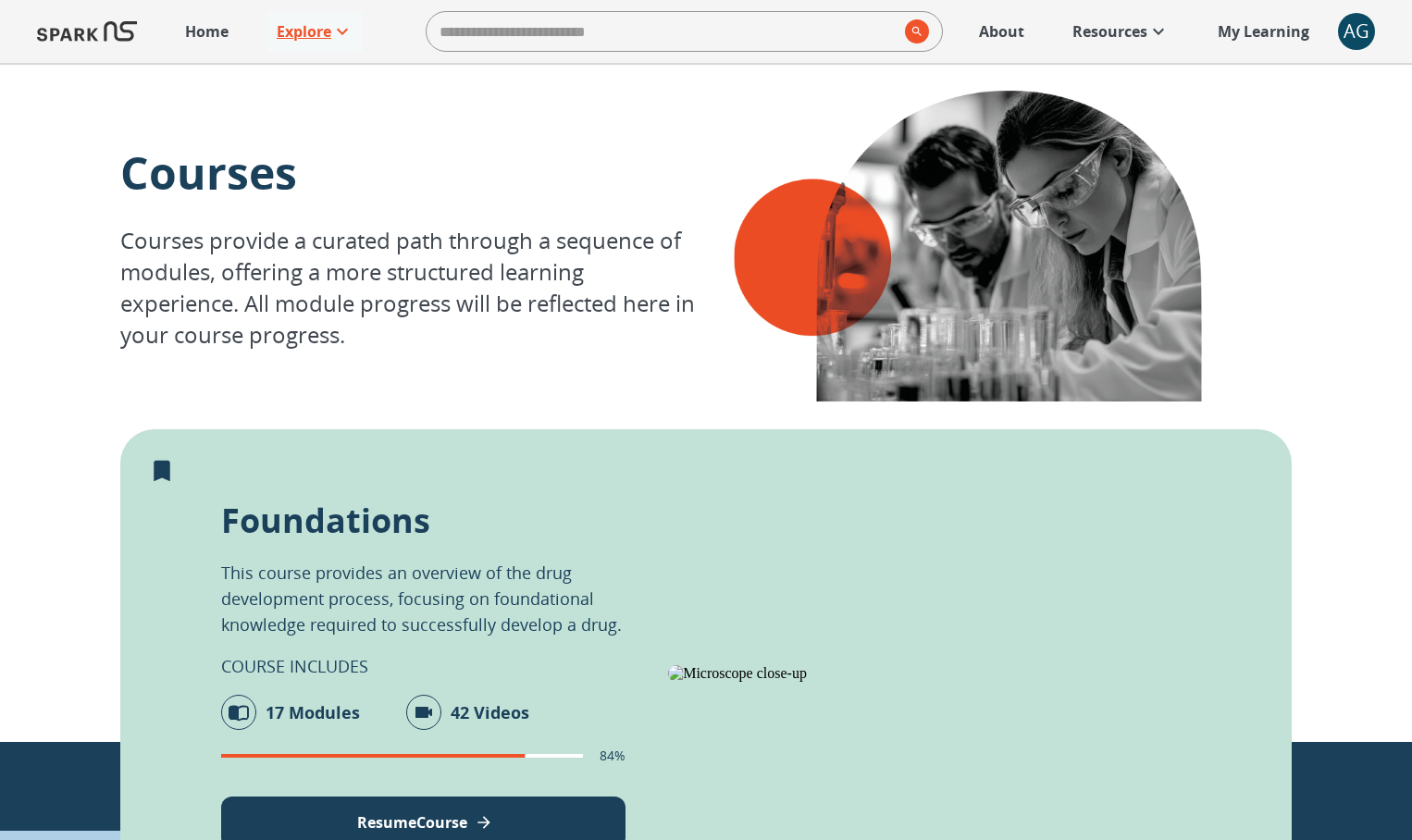 click on "Explore" at bounding box center [303, 31] 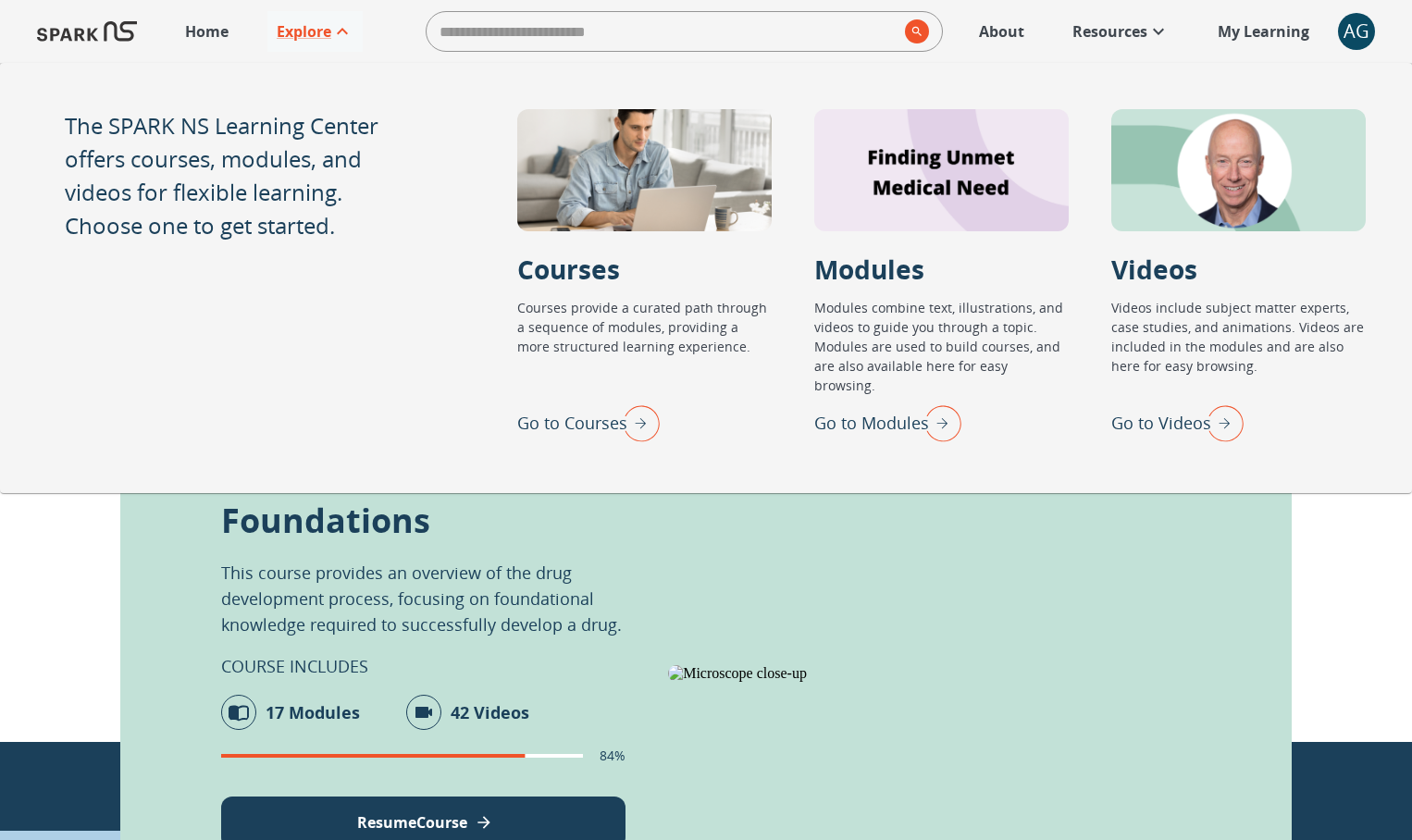 click at bounding box center [938, 423] 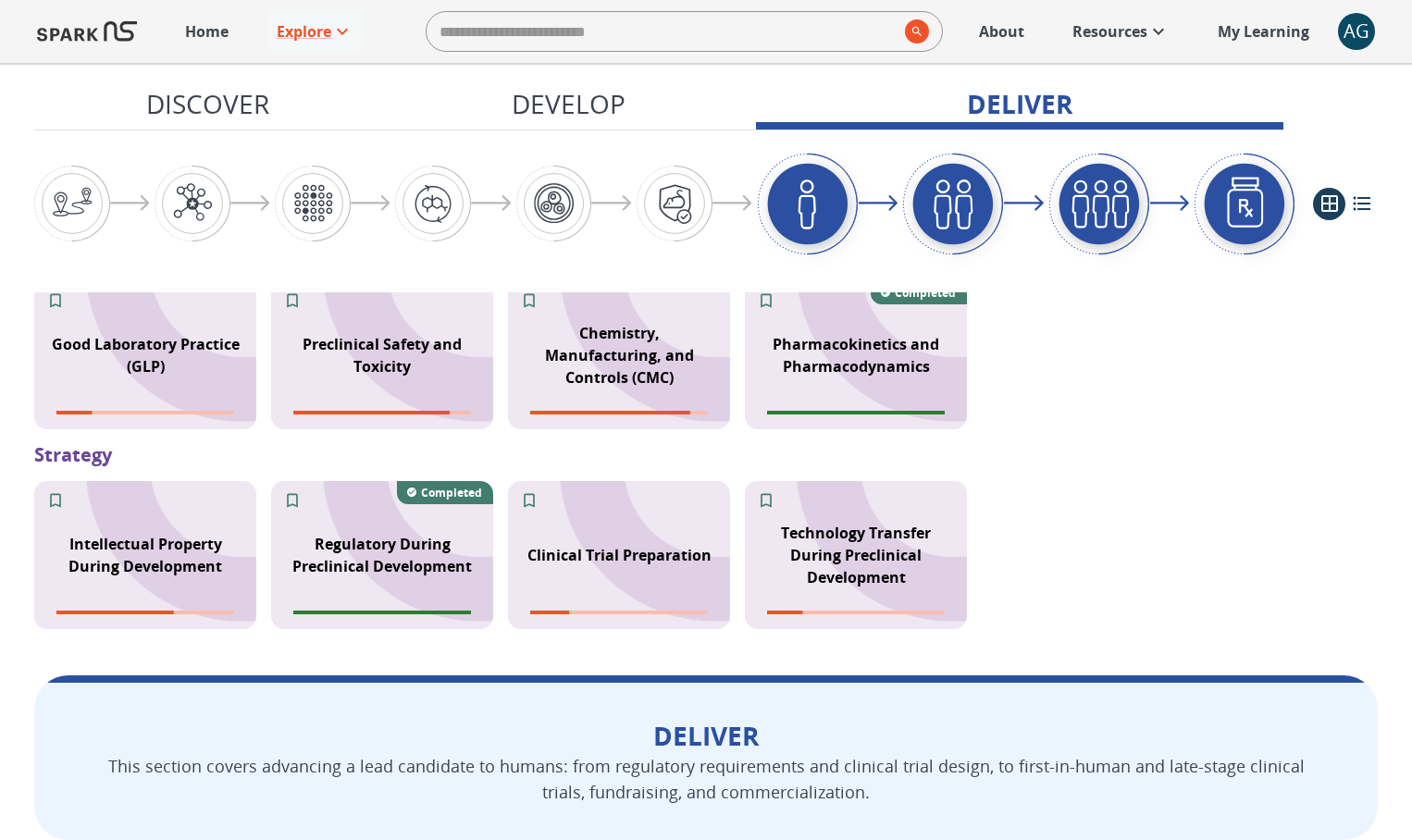 scroll, scrollTop: 2383, scrollLeft: 0, axis: vertical 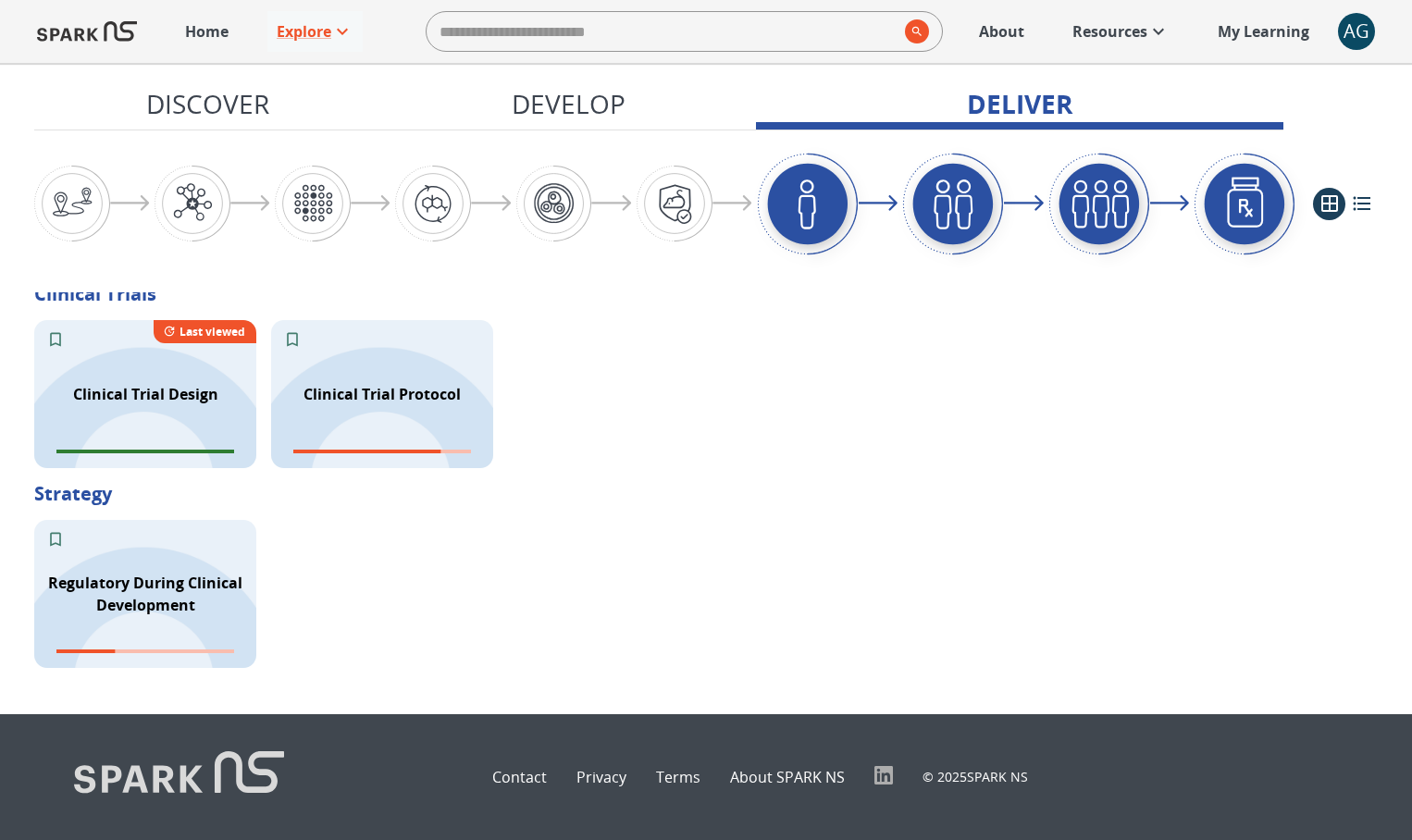 click on "Contact" at bounding box center [519, 777] 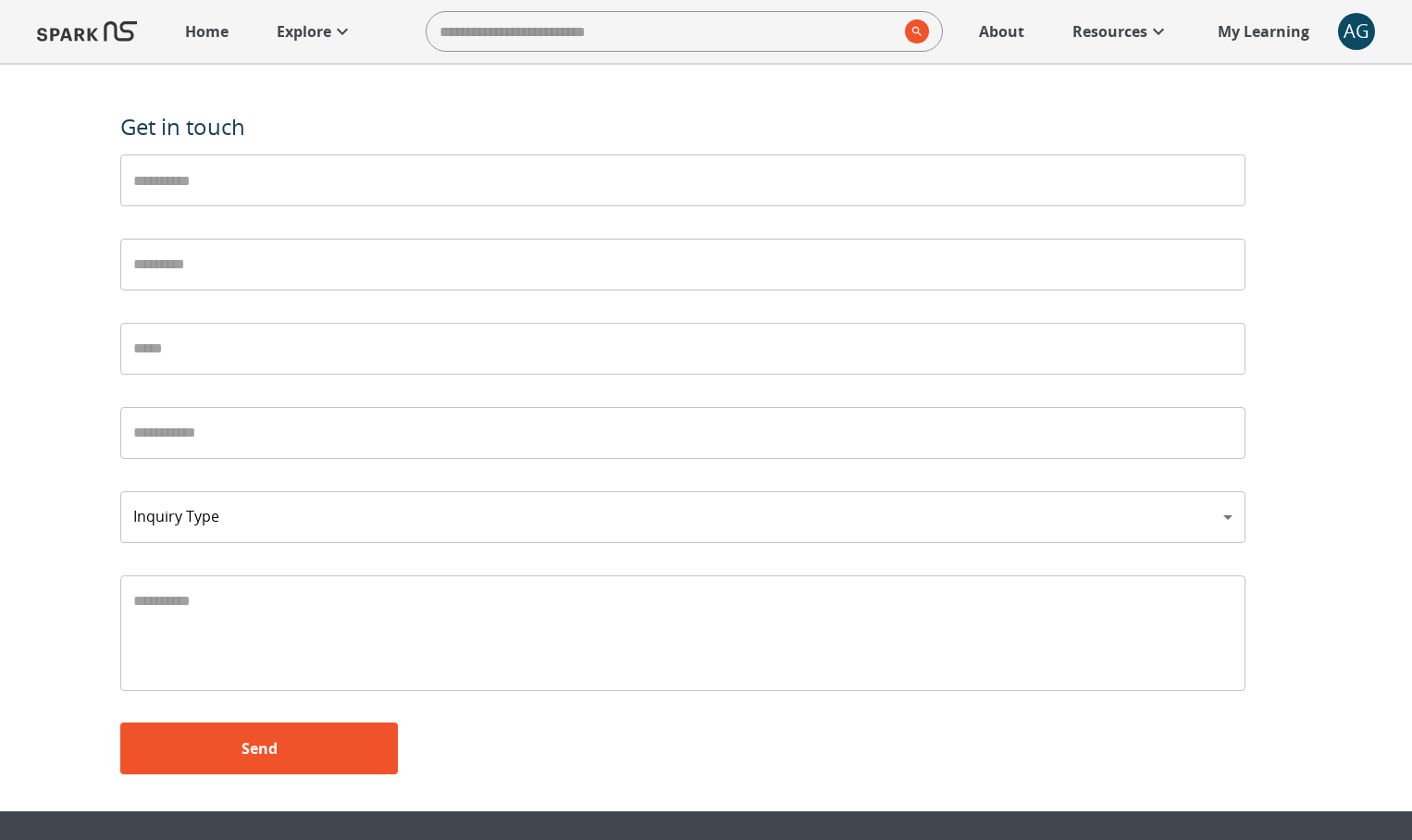 scroll, scrollTop: 825, scrollLeft: 0, axis: vertical 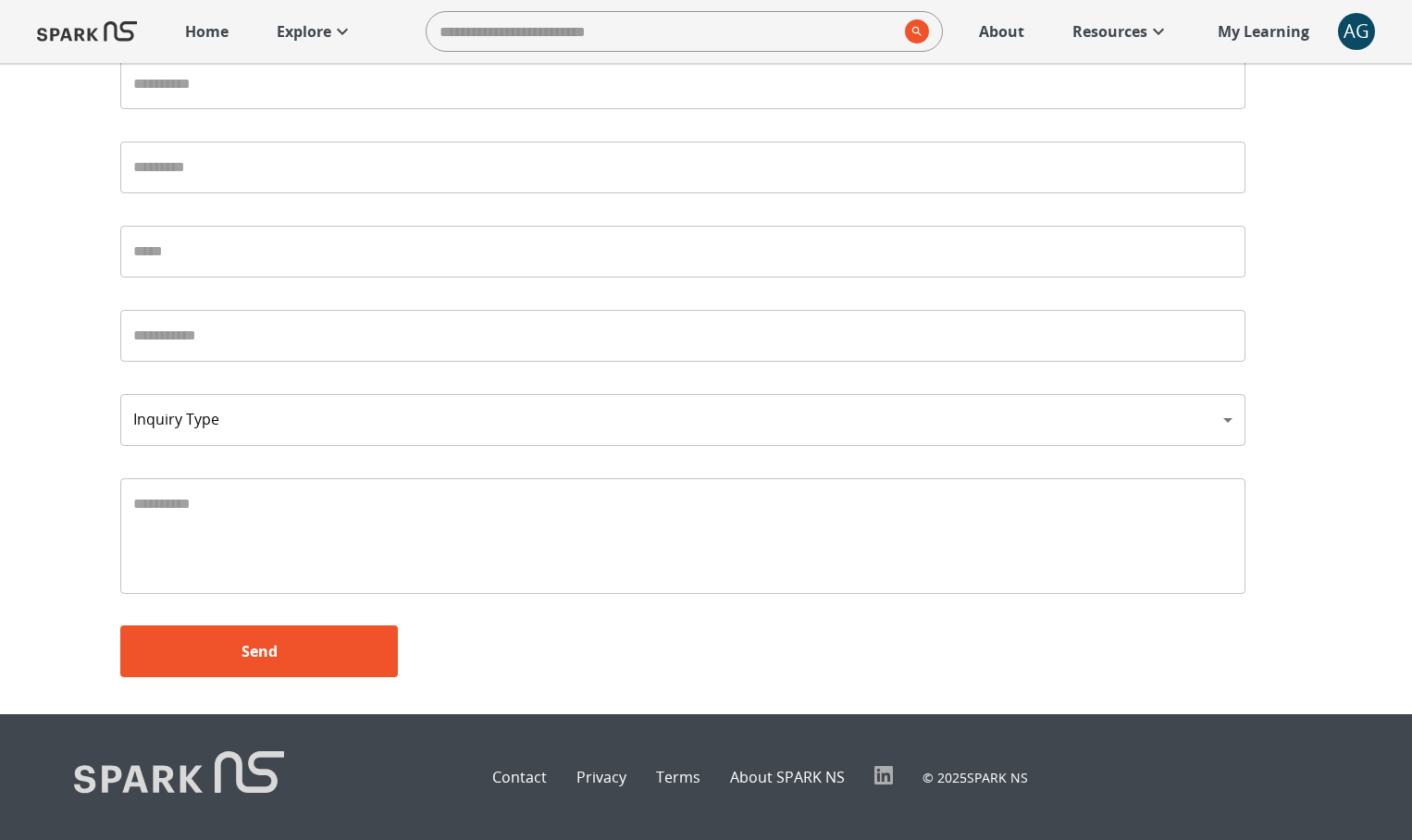 click on "Terms" at bounding box center (678, 777) 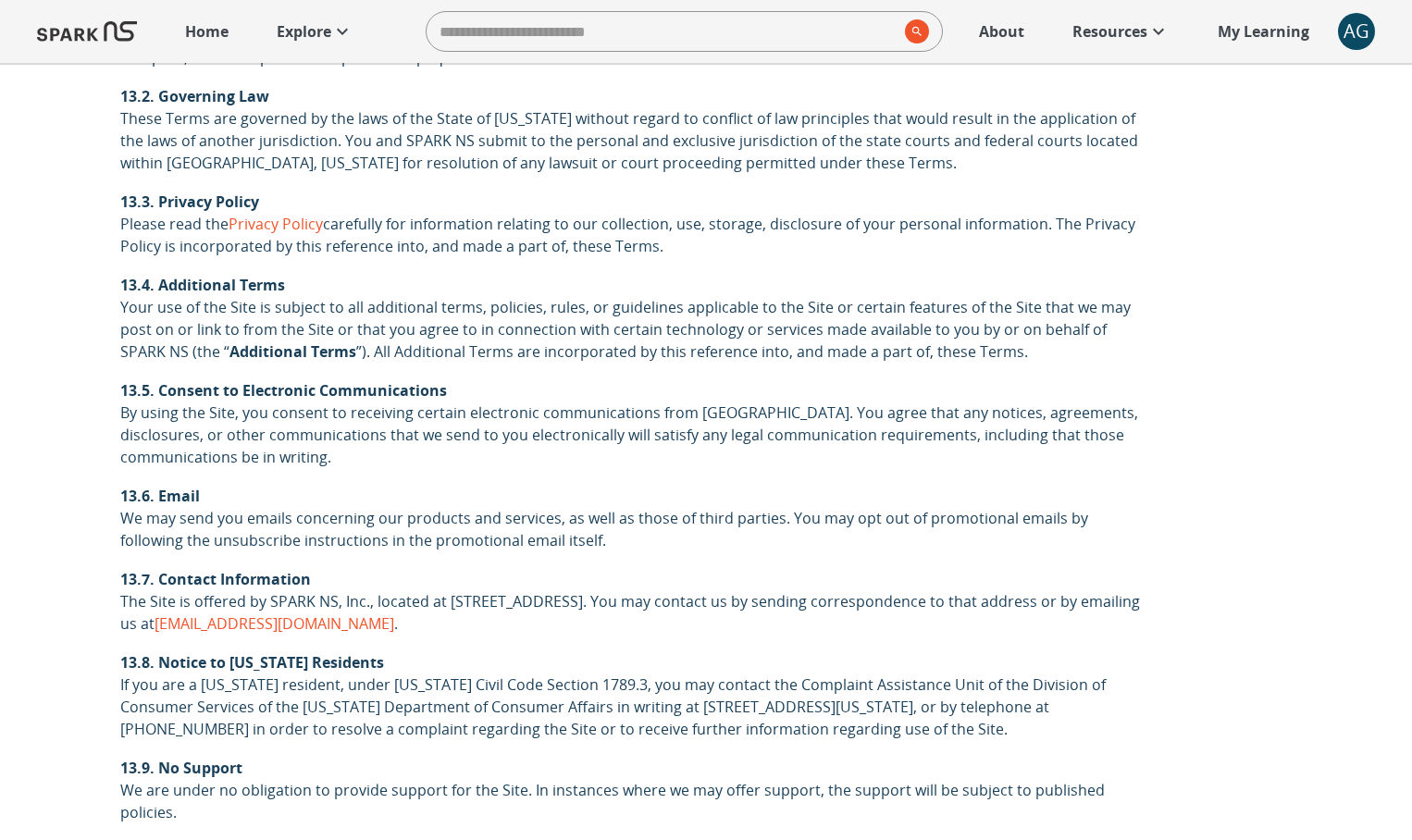 scroll, scrollTop: 4219, scrollLeft: 0, axis: vertical 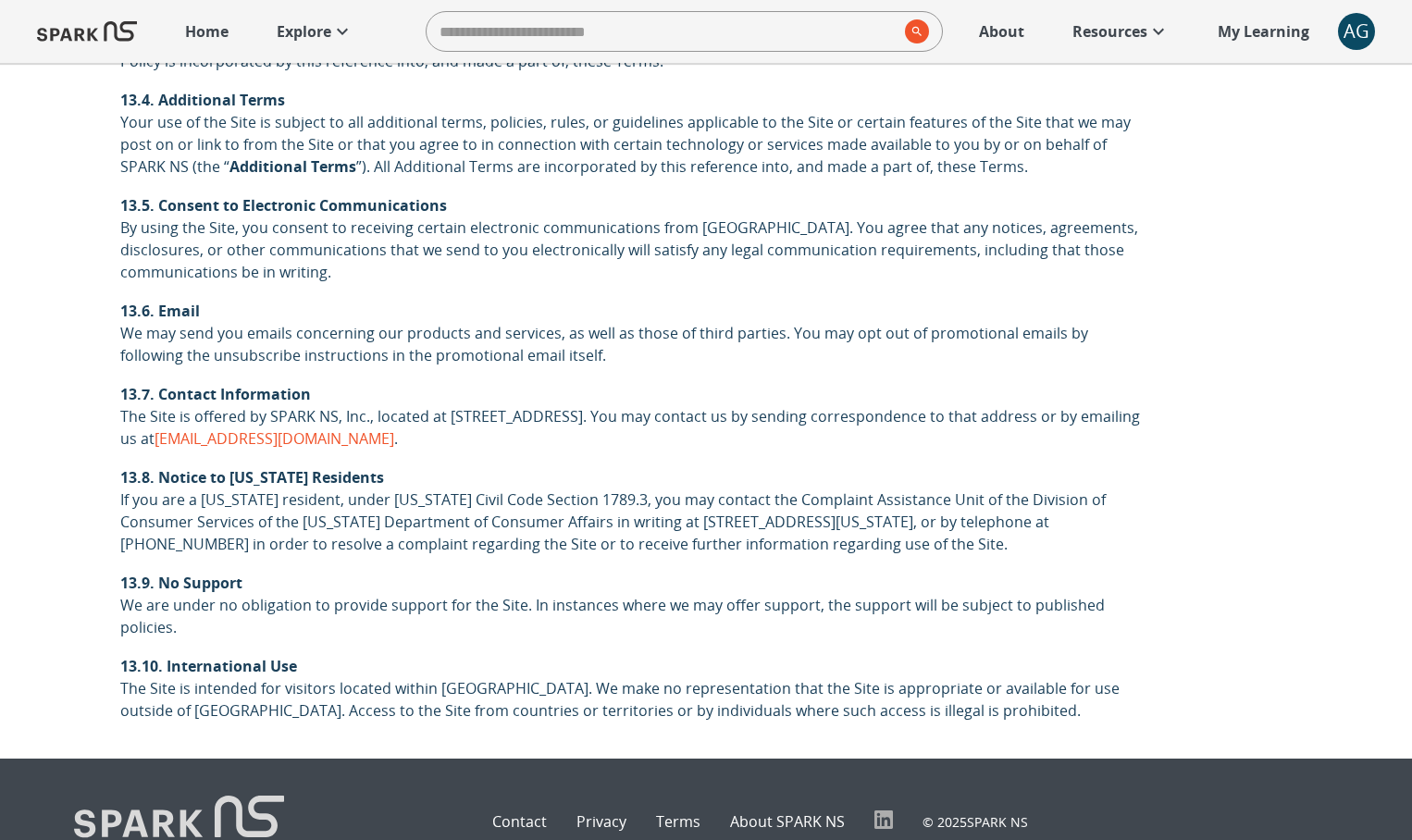 click on "Privacy" at bounding box center (601, 821) 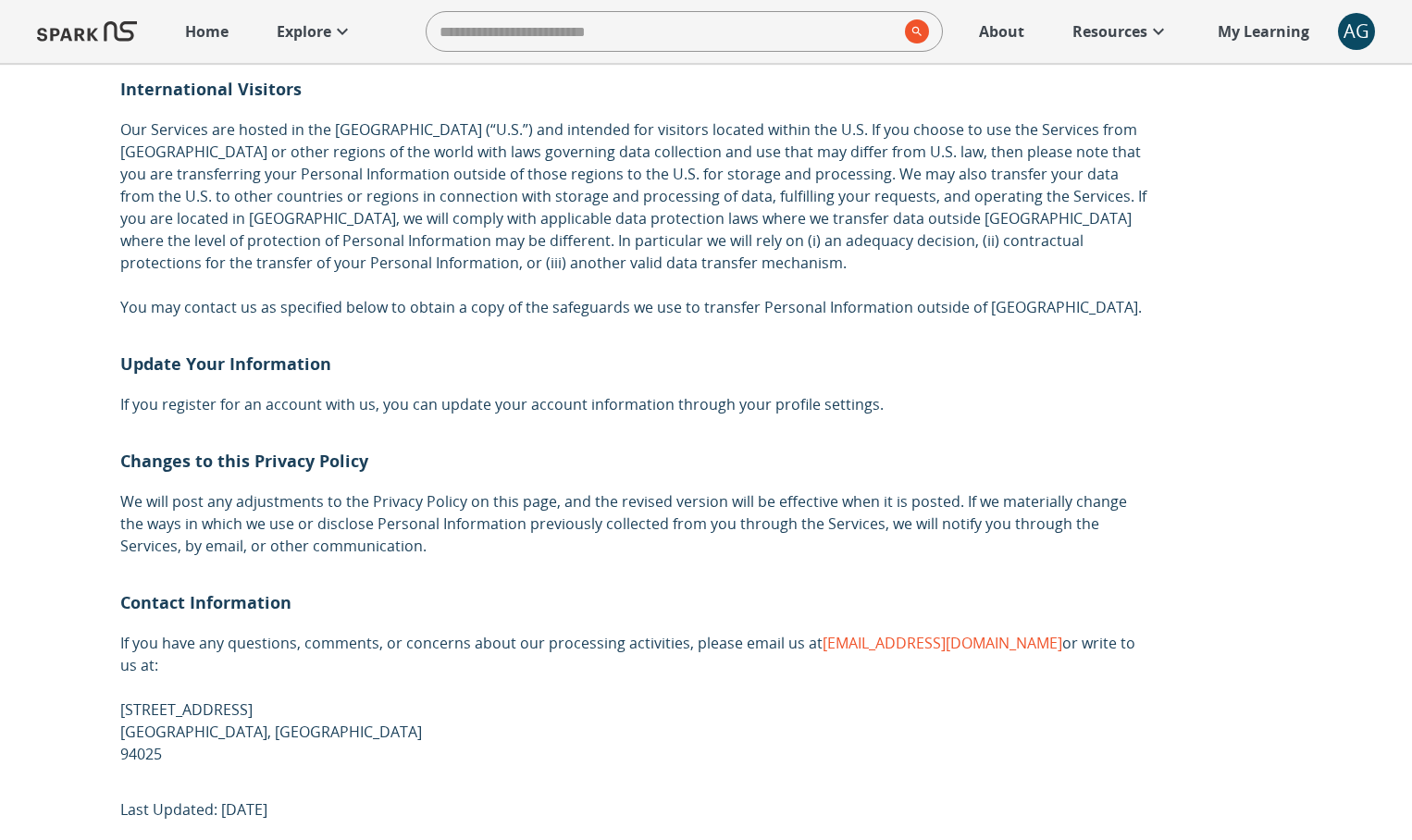 scroll, scrollTop: 3844, scrollLeft: 0, axis: vertical 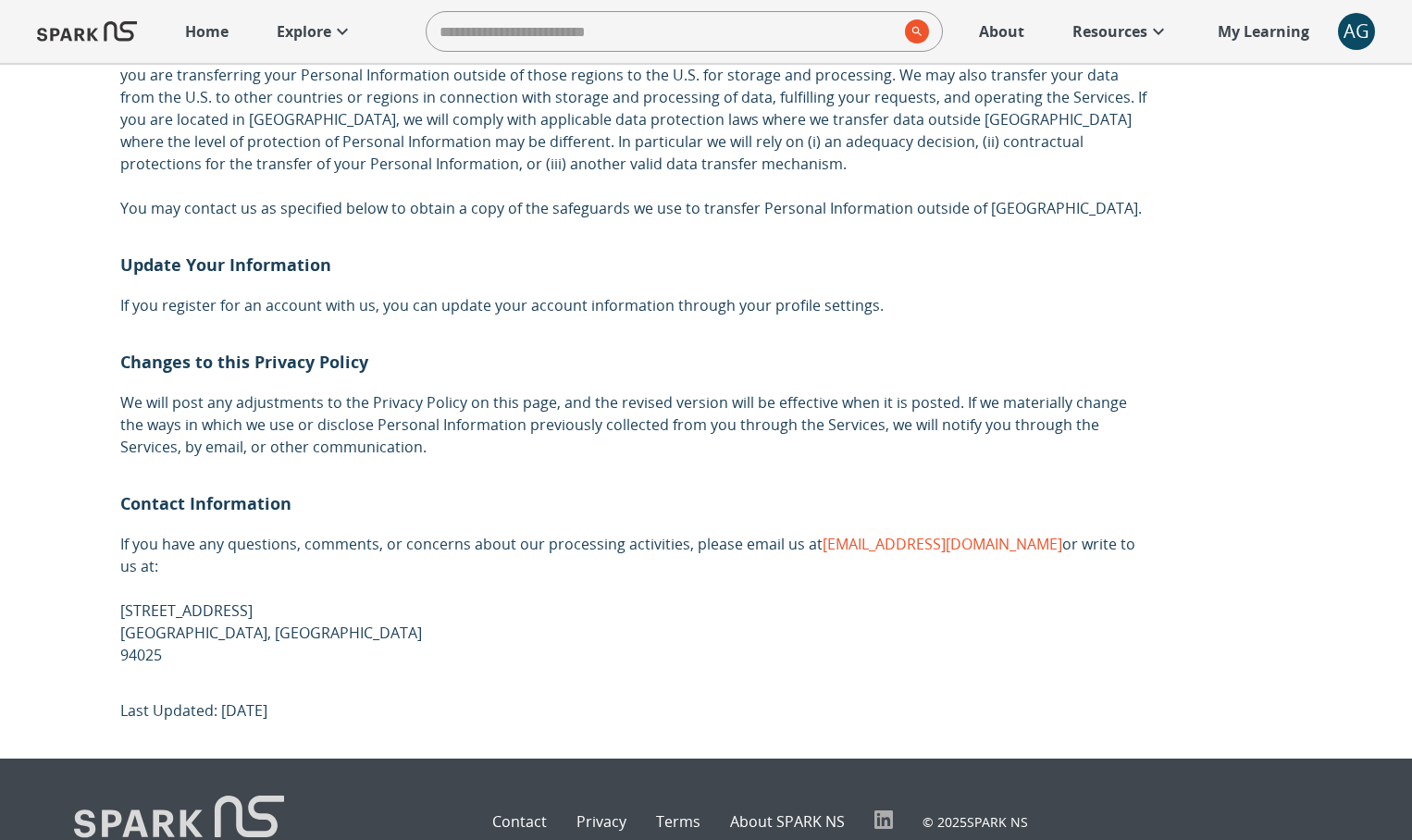 click on "About SPARK NS" at bounding box center [787, 821] 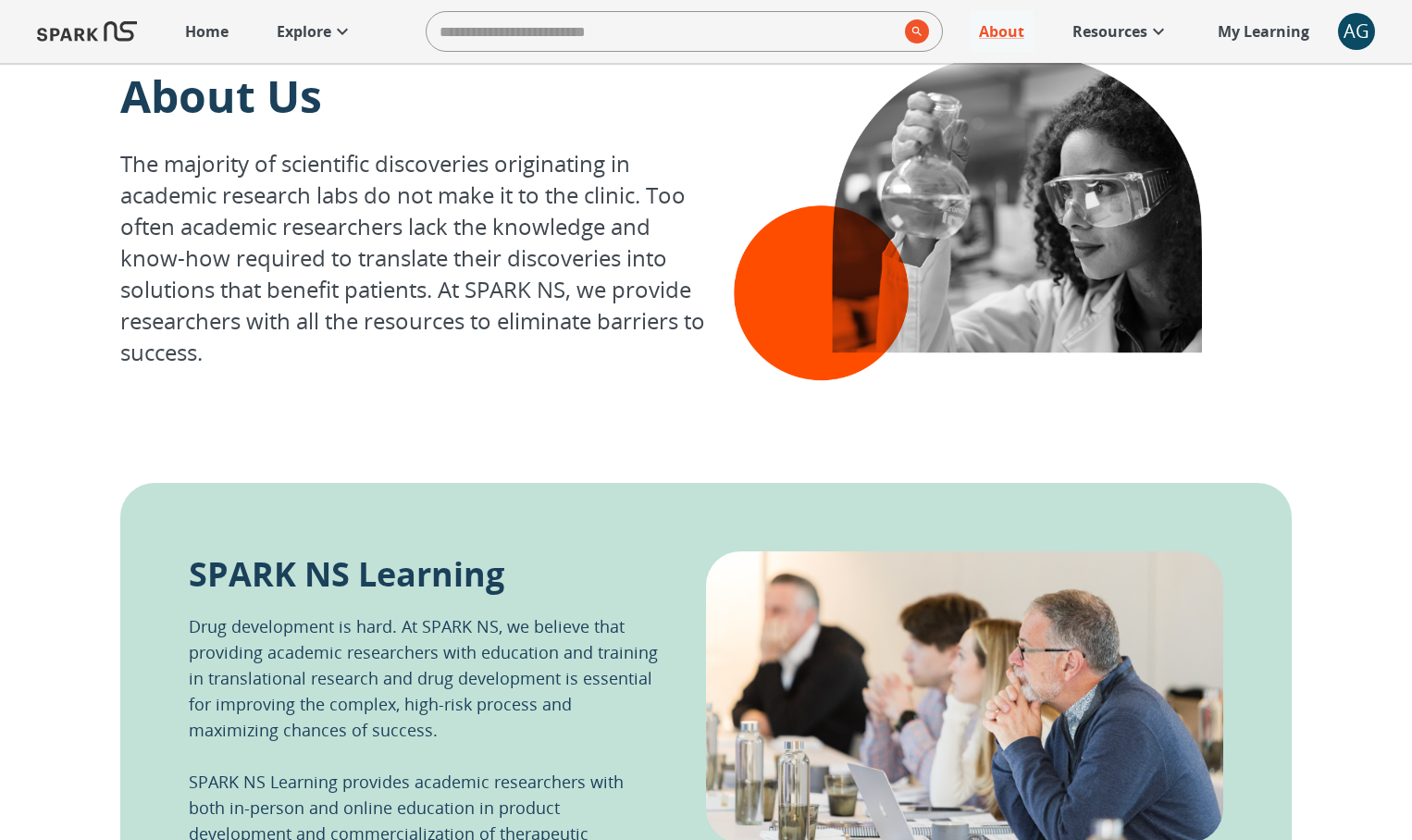scroll, scrollTop: 0, scrollLeft: 0, axis: both 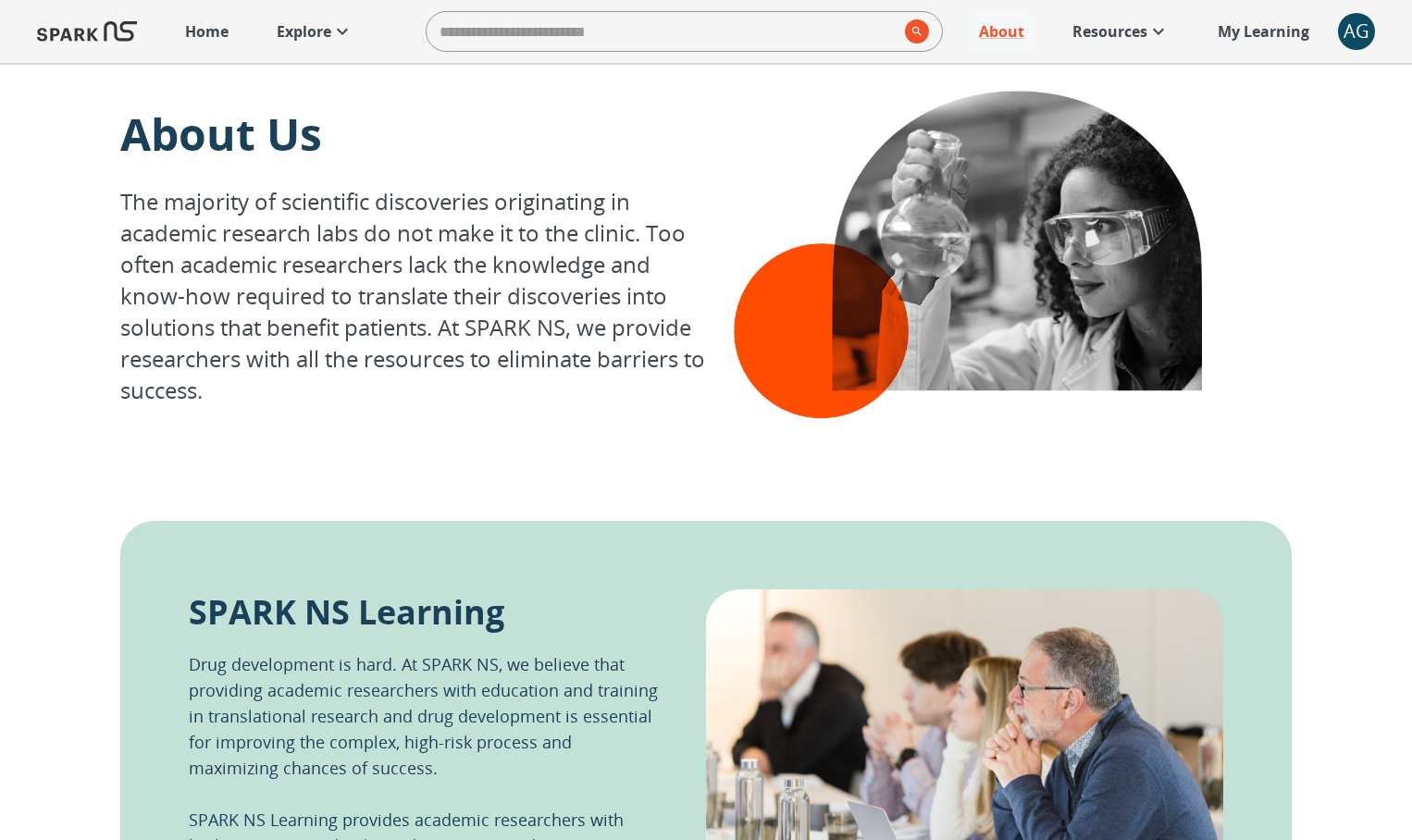 click on "My Learning" at bounding box center [1263, 31] 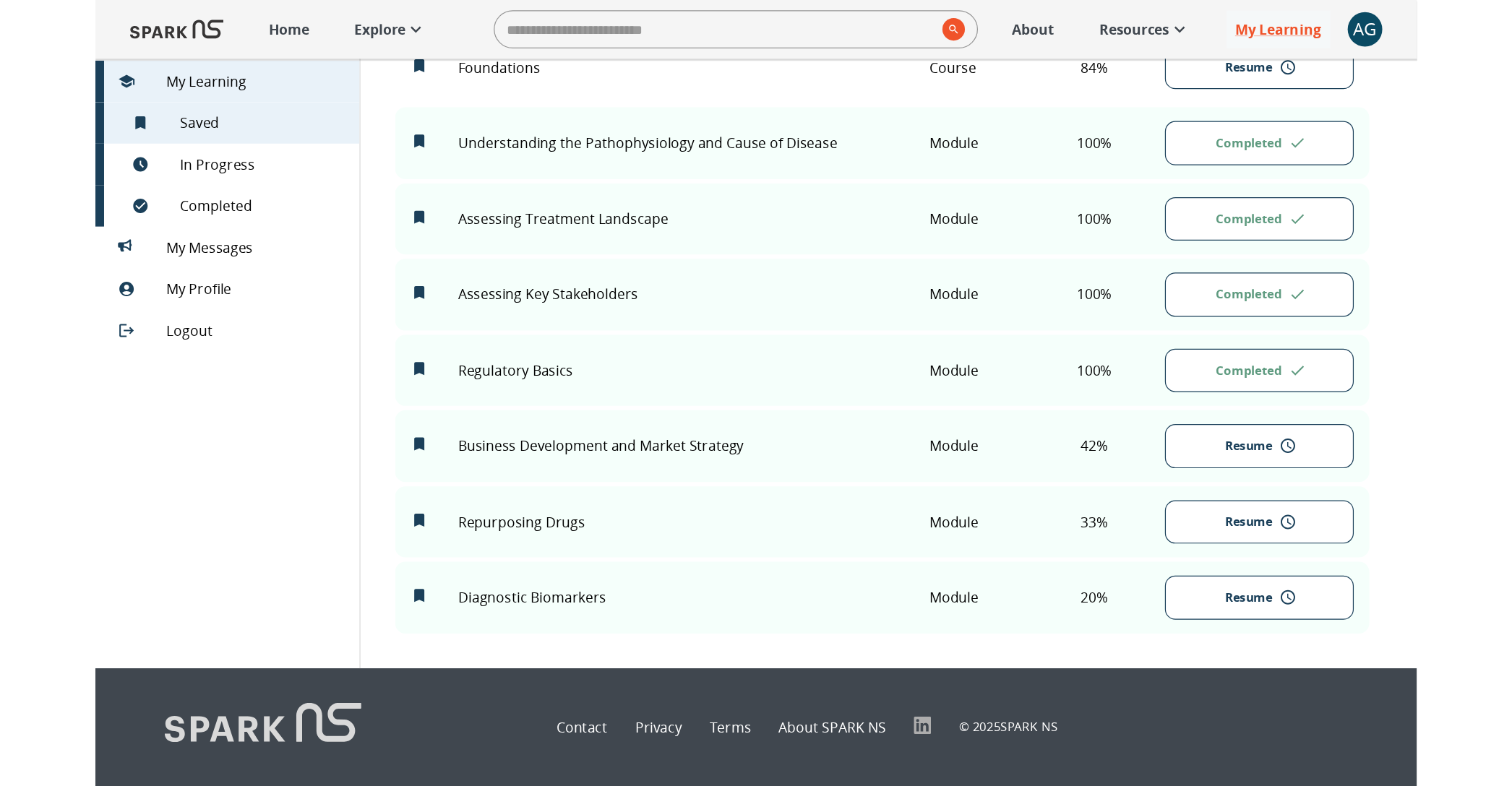 scroll, scrollTop: 0, scrollLeft: 0, axis: both 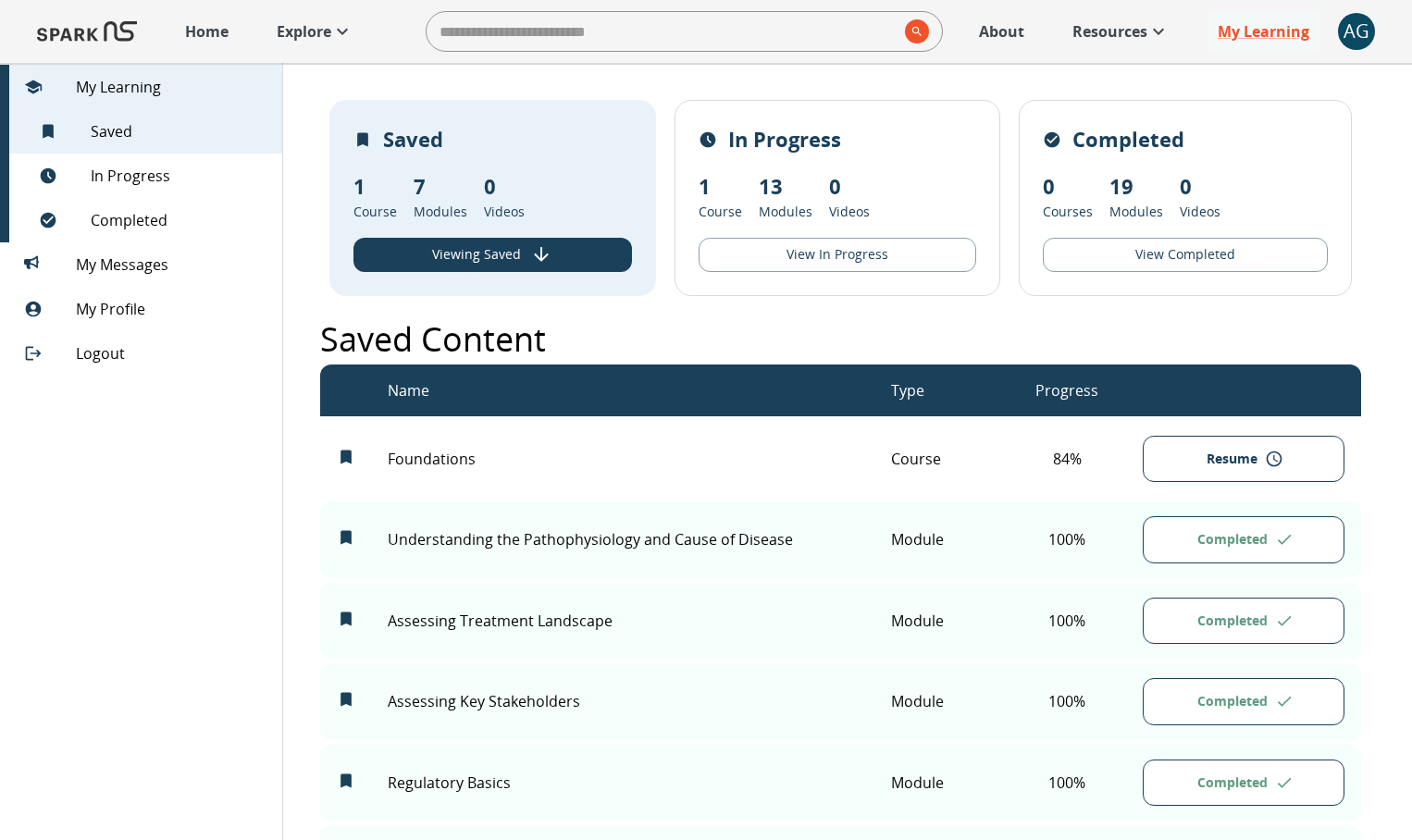 click on "Home Explore ​ About Resources My Learning + AG 0" at bounding box center [706, 31] 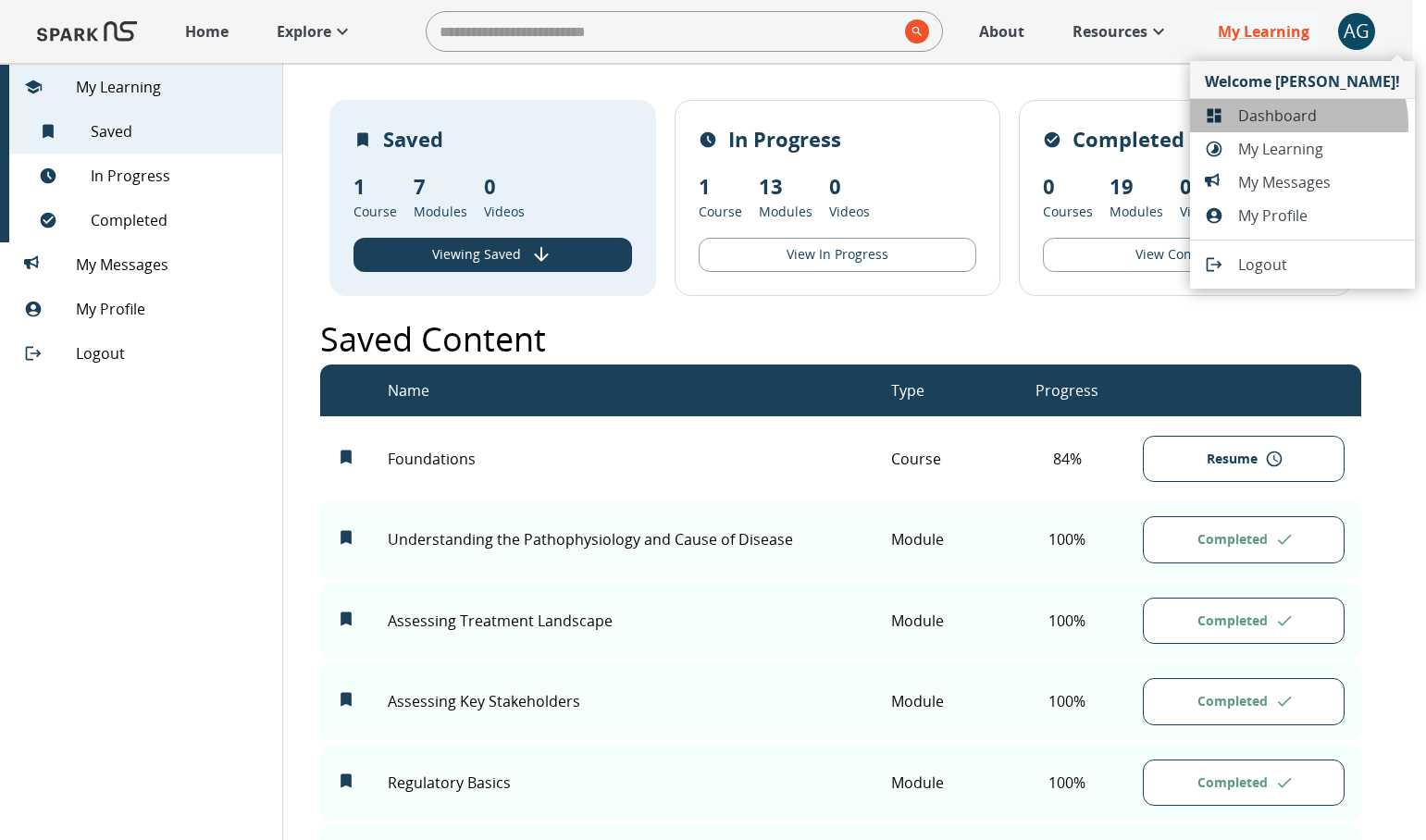click on "Dashboard" at bounding box center [1319, 116] 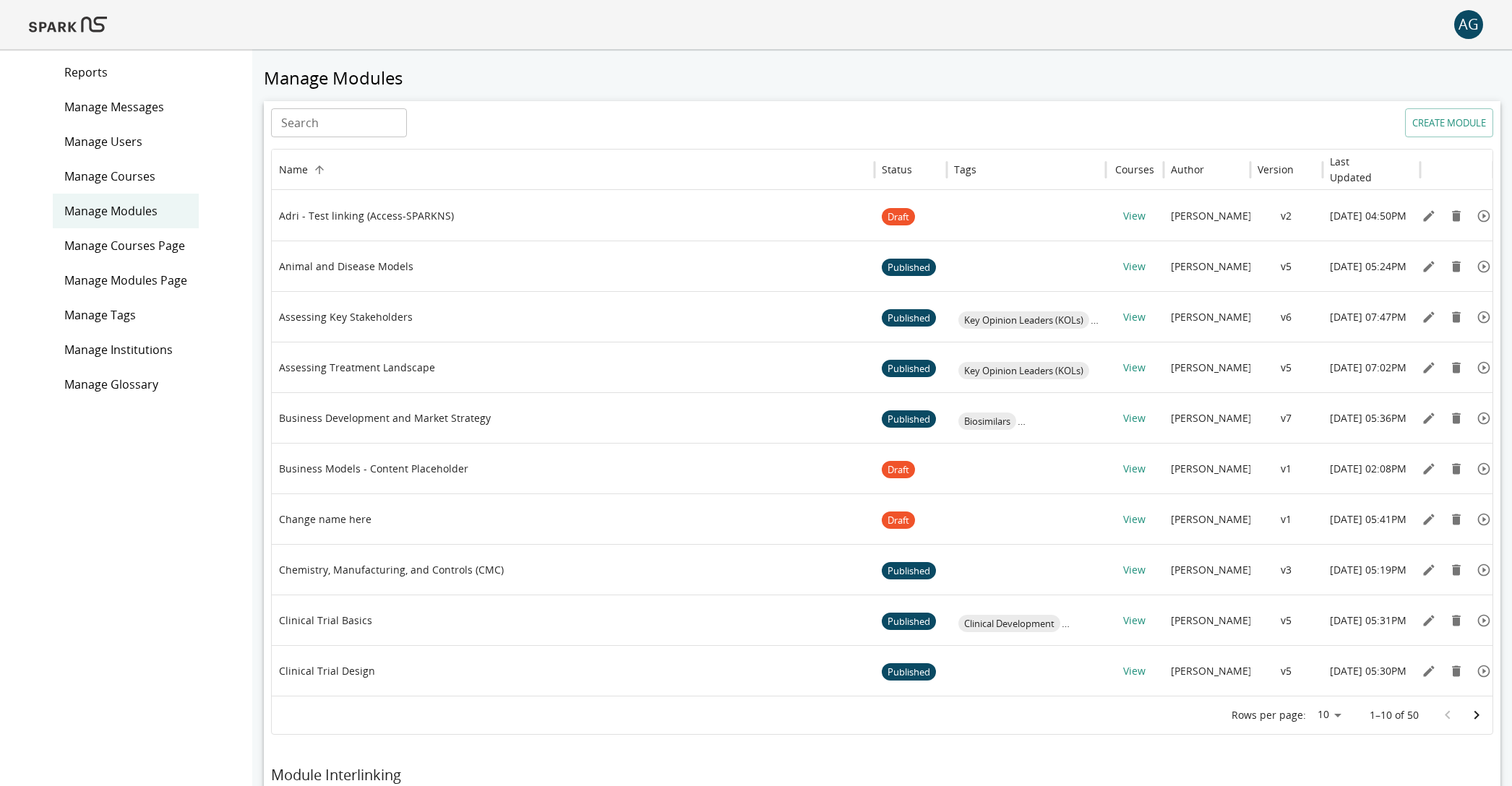 click on "Manage Users" at bounding box center (126, 142) 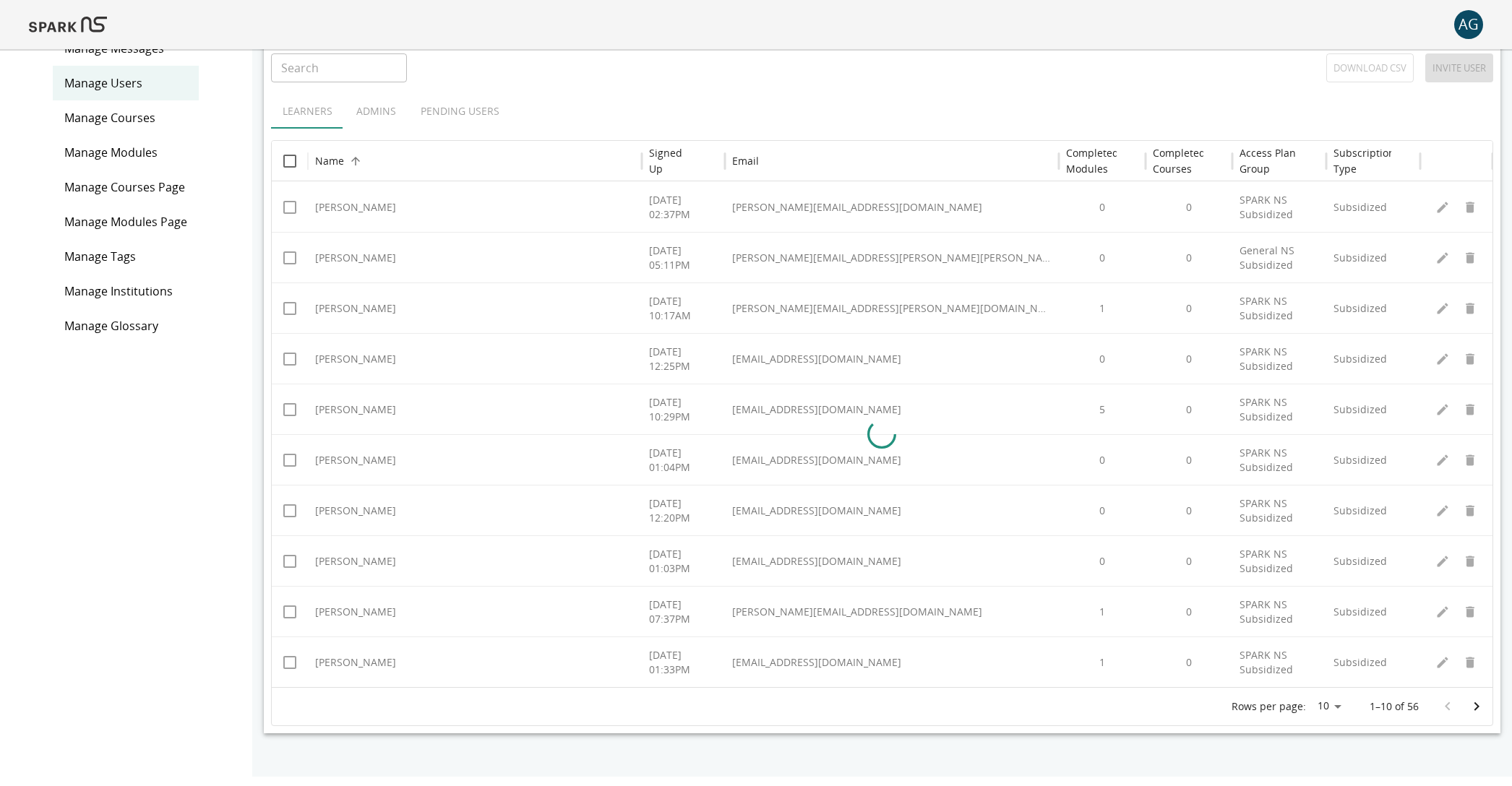 scroll, scrollTop: 66, scrollLeft: 0, axis: vertical 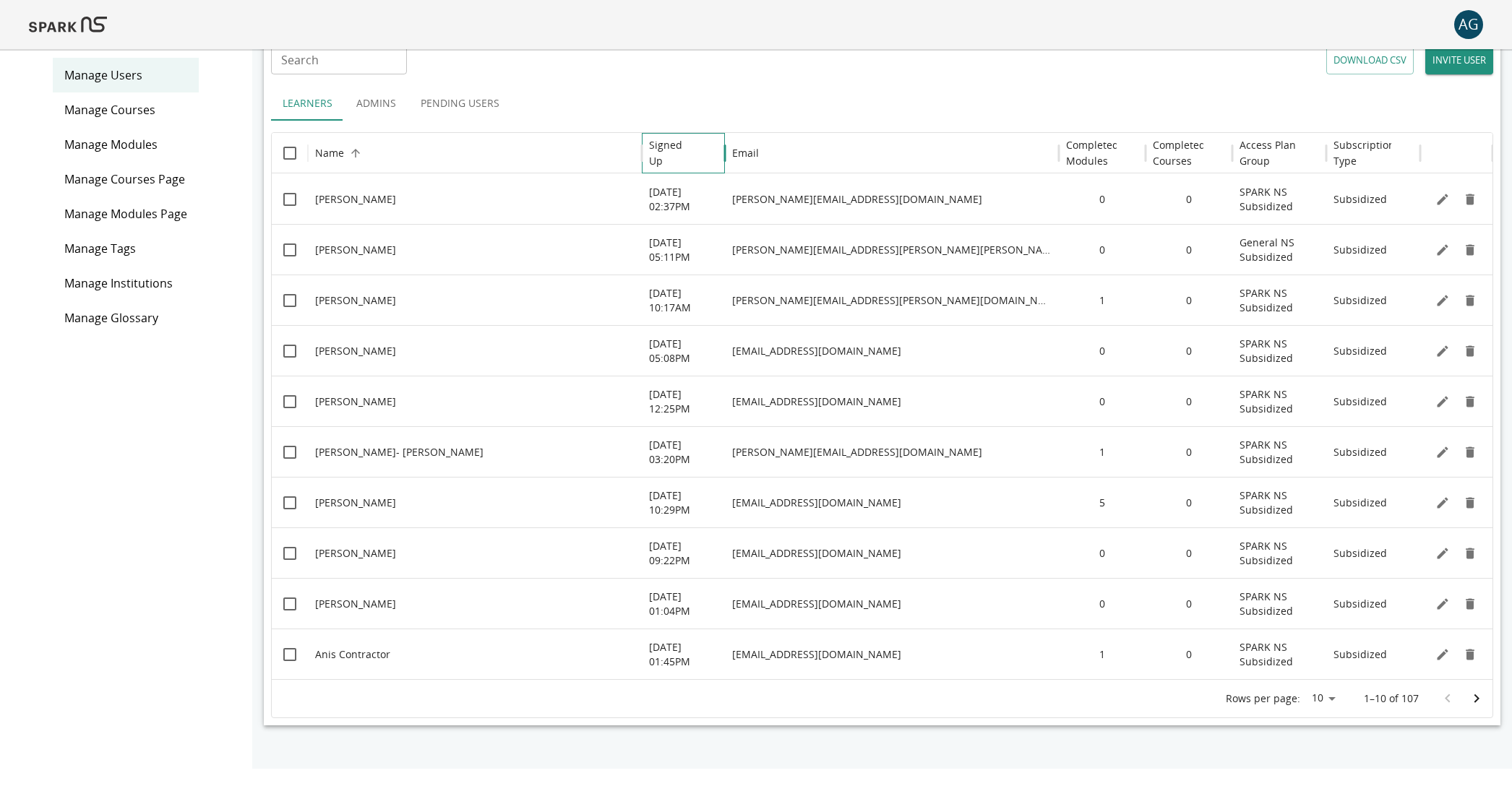 click on "Signed Up" at bounding box center (672, 153) 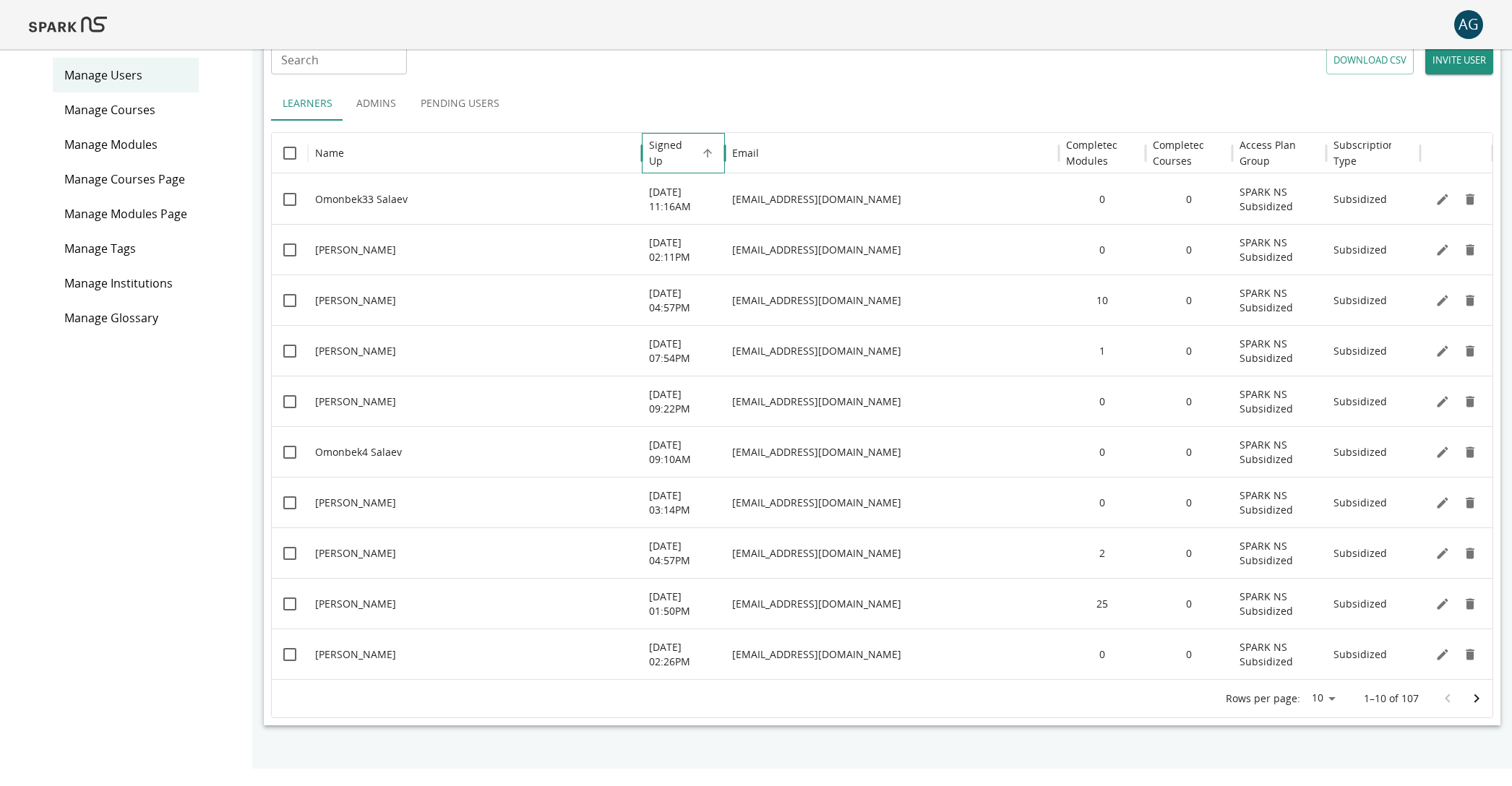 click on "Signed Up" at bounding box center [672, 153] 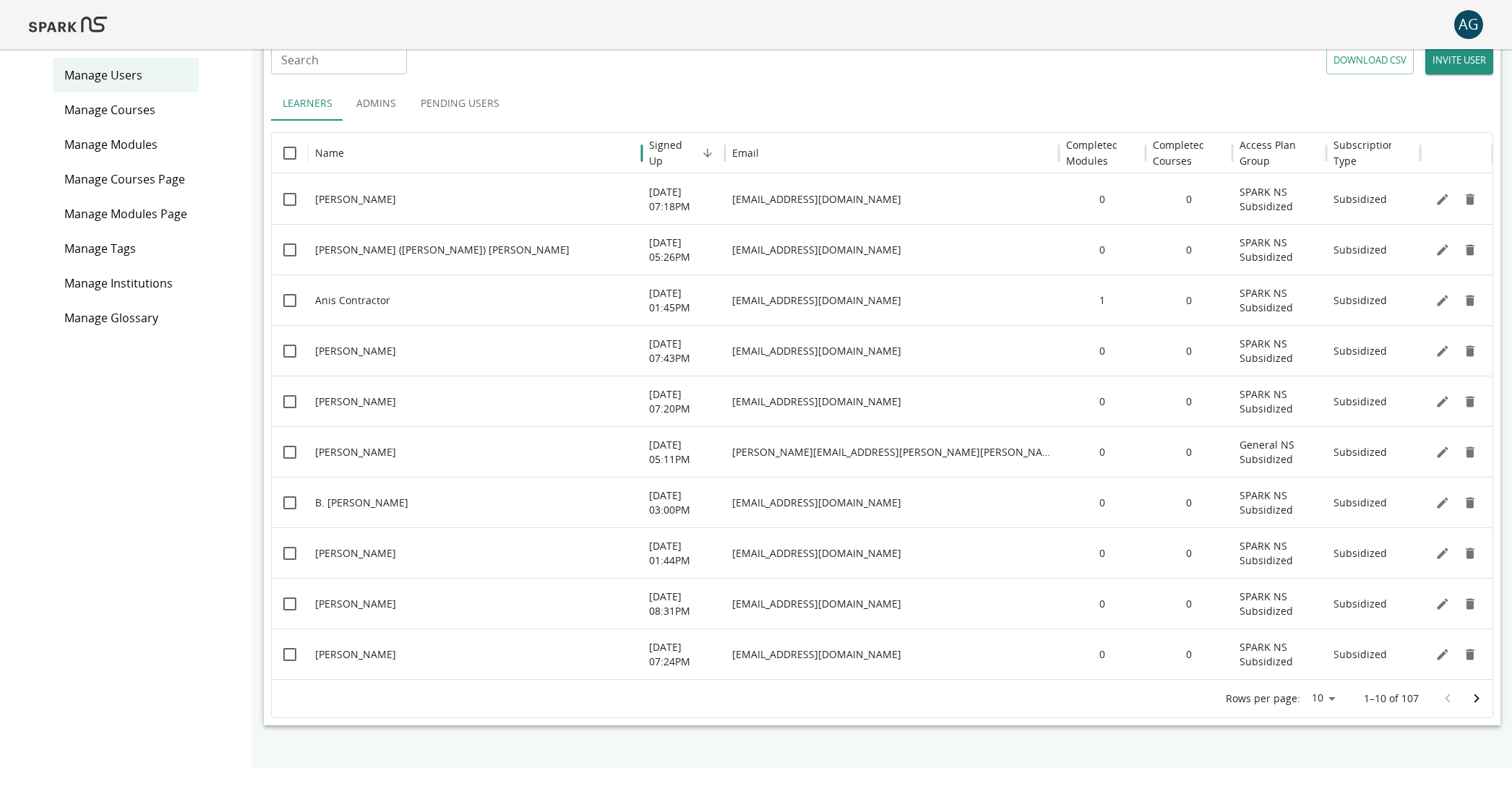 click on "Rows per page: 10 ** 1–10 of 107" at bounding box center (882, 699) 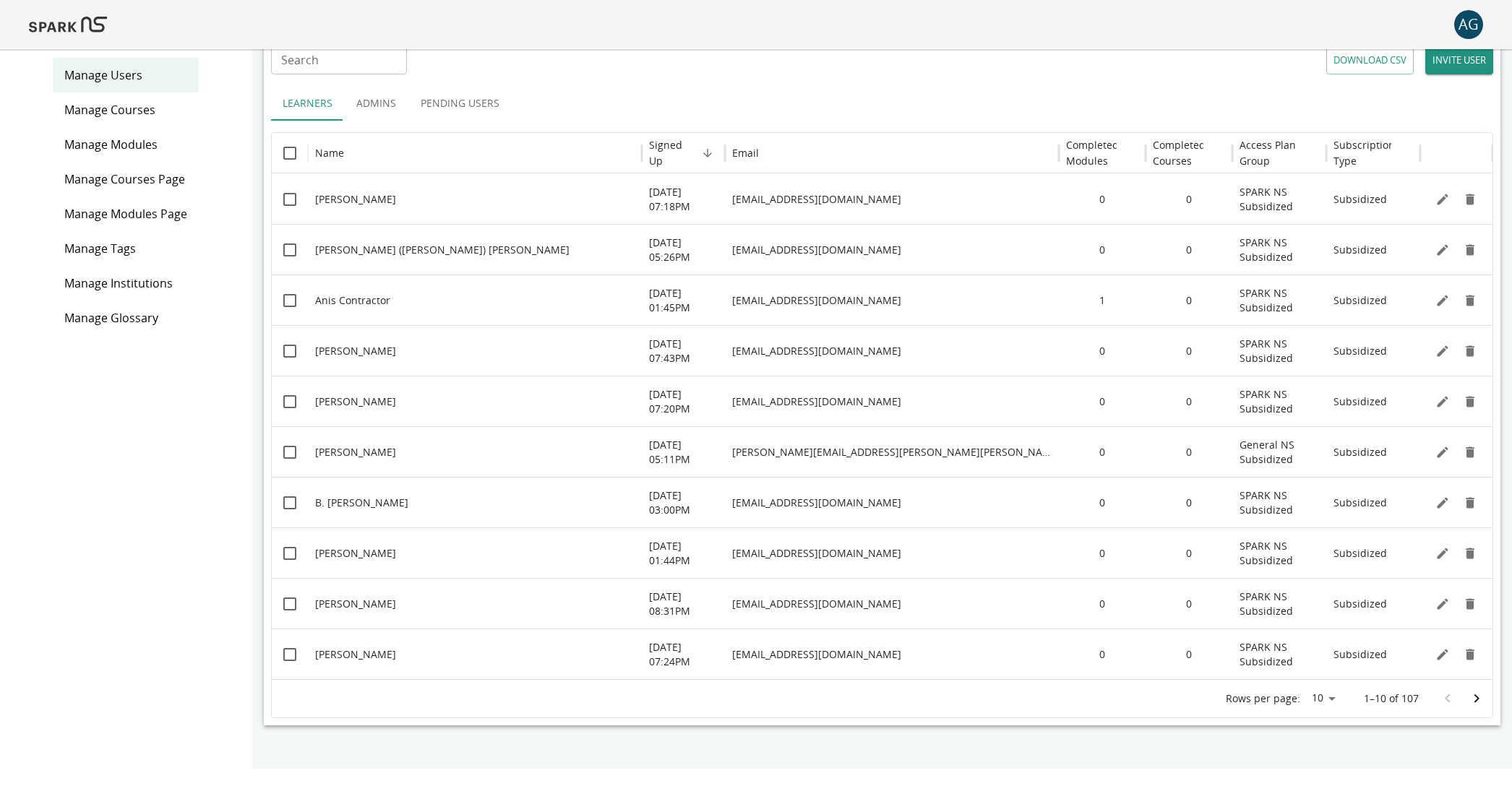 click on "AG 0 Reports Manage Messages Manage Users Manage Courses Manage Modules Manage Courses Page Manage Modules Page Manage Tags Manage Institutions Manage Glossary Manage Users Search Search DOWNLOAD CSV INVITE USER Learners Admins Pending Users Name Signed Up Email Completed Modules Completed Courses Access Plan Group Subscription Type [PERSON_NAME] [DATE] 07:18PM [EMAIL_ADDRESS][DOMAIN_NAME] 0 0 SPARK NS Subsidized Subsidized [PERSON_NAME] ([PERSON_NAME]) [PERSON_NAME] [DATE] 05:26PM [EMAIL_ADDRESS][DOMAIN_NAME] 0 0 SPARK NS Subsidized Subsidized Anis Contractor [DATE] 01:45PM [EMAIL_ADDRESS][DOMAIN_NAME] 1 0 SPARK NS Subsidized Subsidized [PERSON_NAME] [DATE] 07:43PM [EMAIL_ADDRESS][DOMAIN_NAME] 0 0 SPARK NS Subsidized Subsidized [PERSON_NAME] [DATE] 07:20PM [EMAIL_ADDRESS][DOMAIN_NAME] 0 0 SPARK NS Subsidized Subsidized [PERSON_NAME] [DATE] 05:11PM [PERSON_NAME][EMAIL_ADDRESS][PERSON_NAME][PERSON_NAME][DOMAIN_NAME] 0 0 General NS Subsidized Subsidized B. [PERSON_NAME] [DATE] 03:00PM [EMAIL_ADDRESS][DOMAIN_NAME] 0 0 SPARK NS Subsidized Subsidized [PERSON_NAME] 0 0 0 0 0 0" at bounding box center (756, 351) 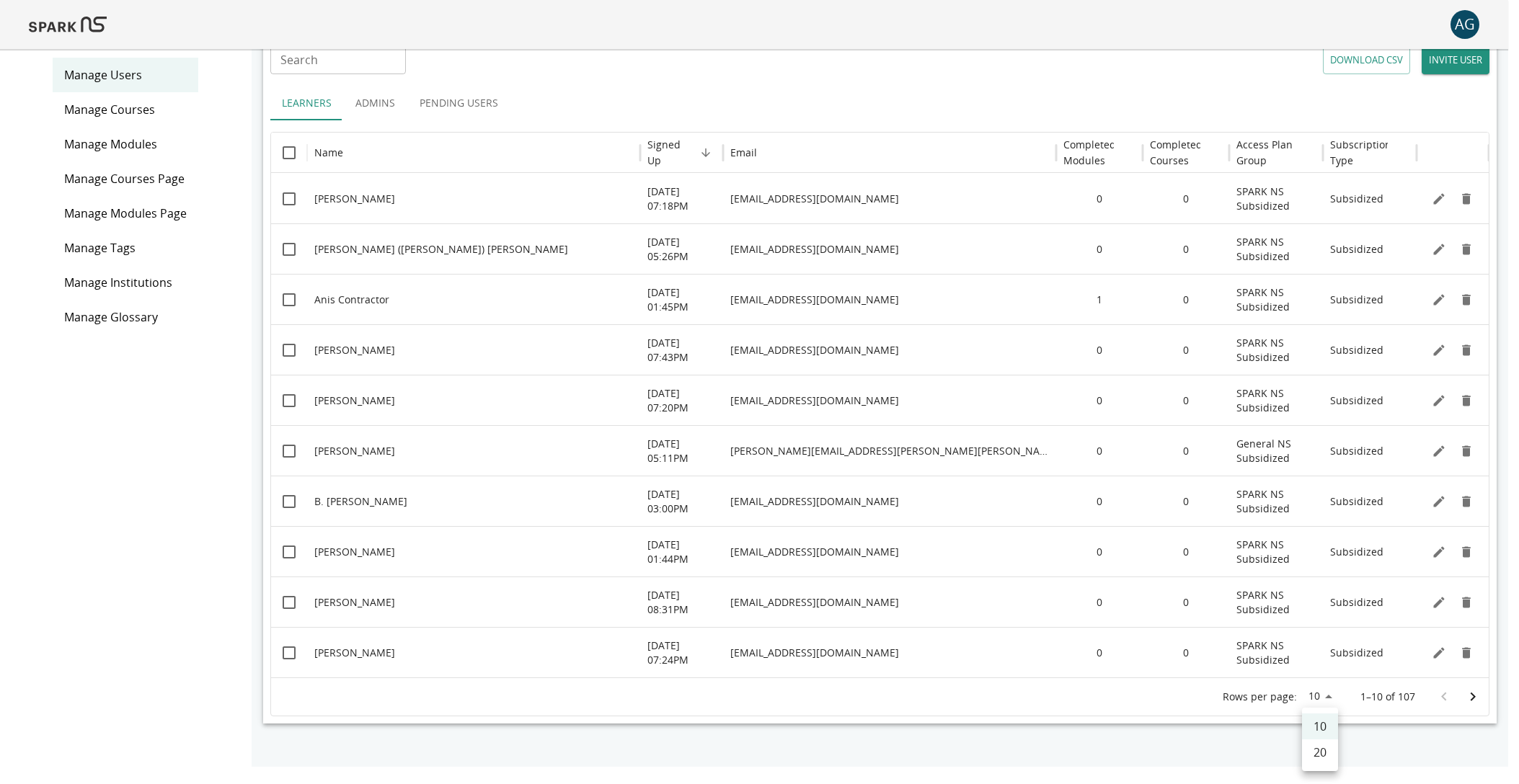 click on "20" at bounding box center (1320, 752) 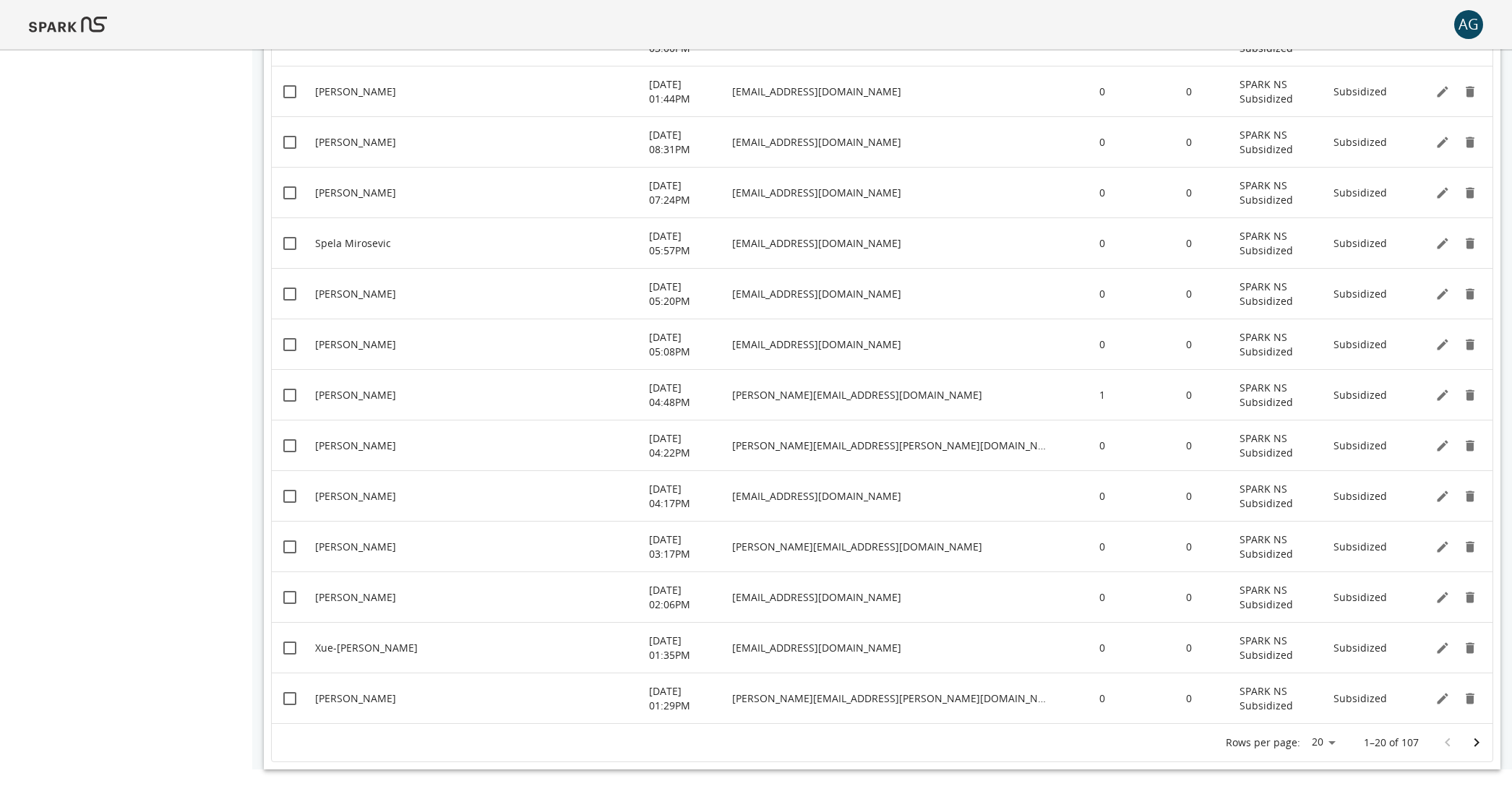 scroll, scrollTop: 529, scrollLeft: 0, axis: vertical 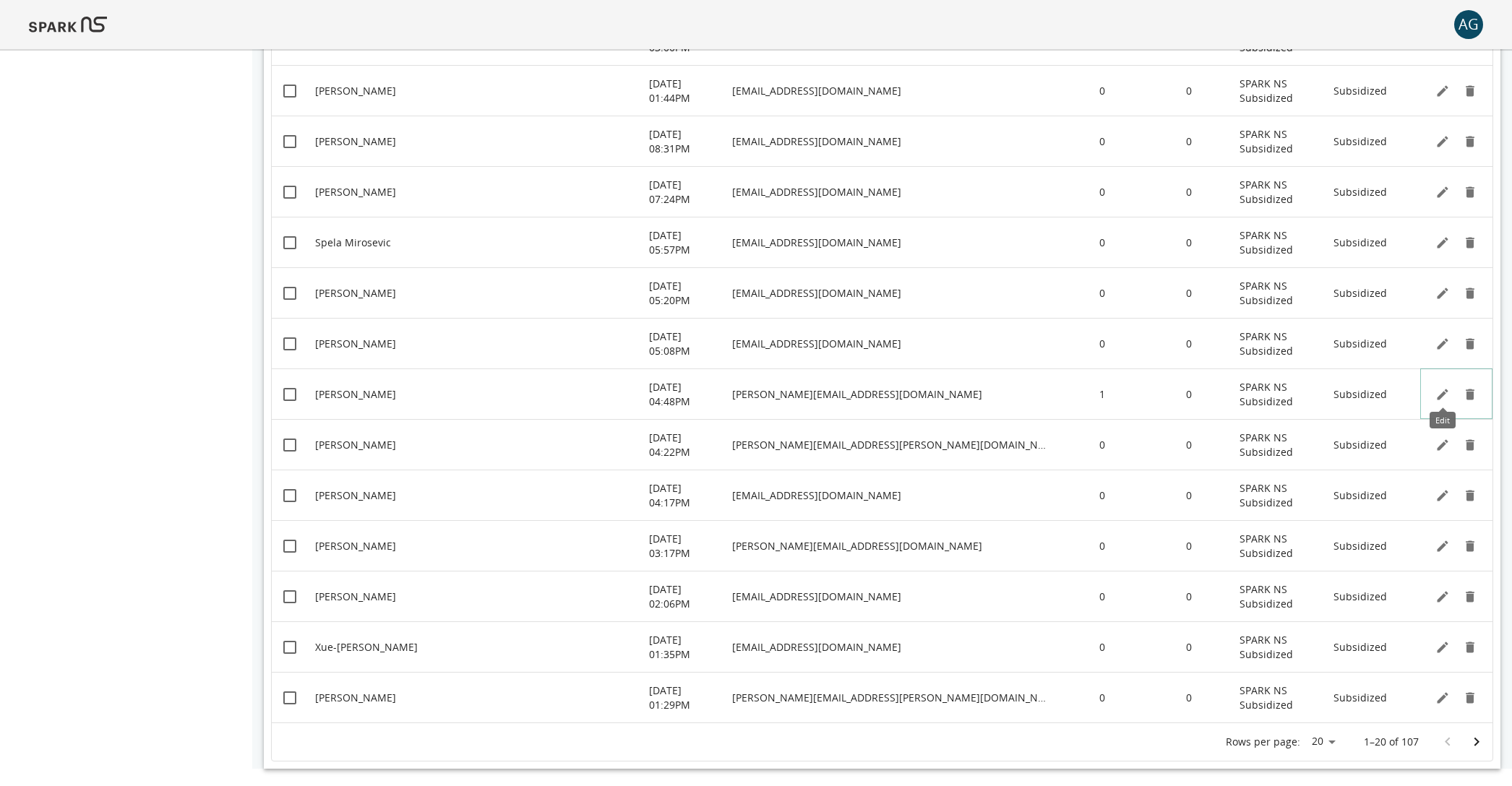 click 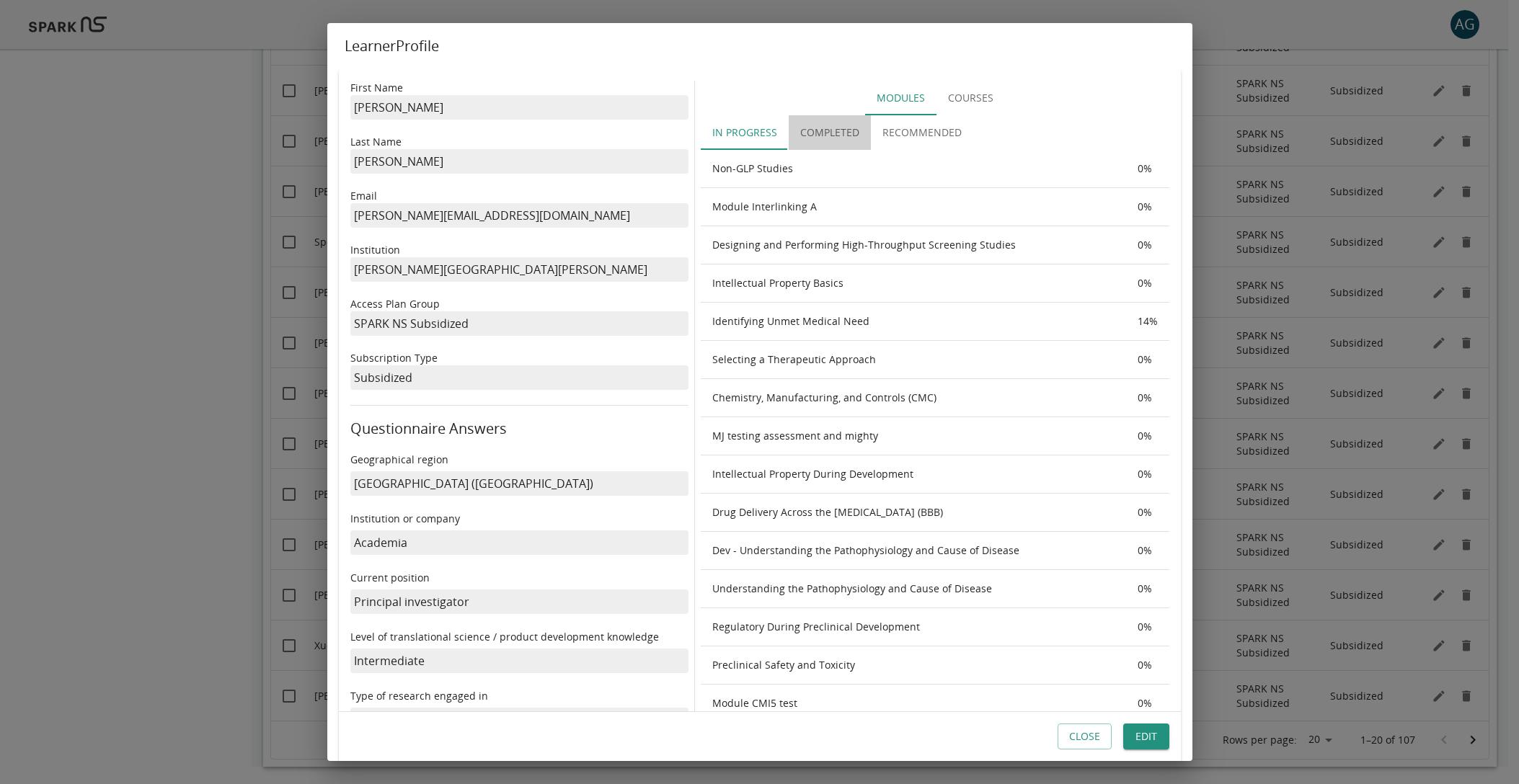 click on "Completed" at bounding box center [830, 133] 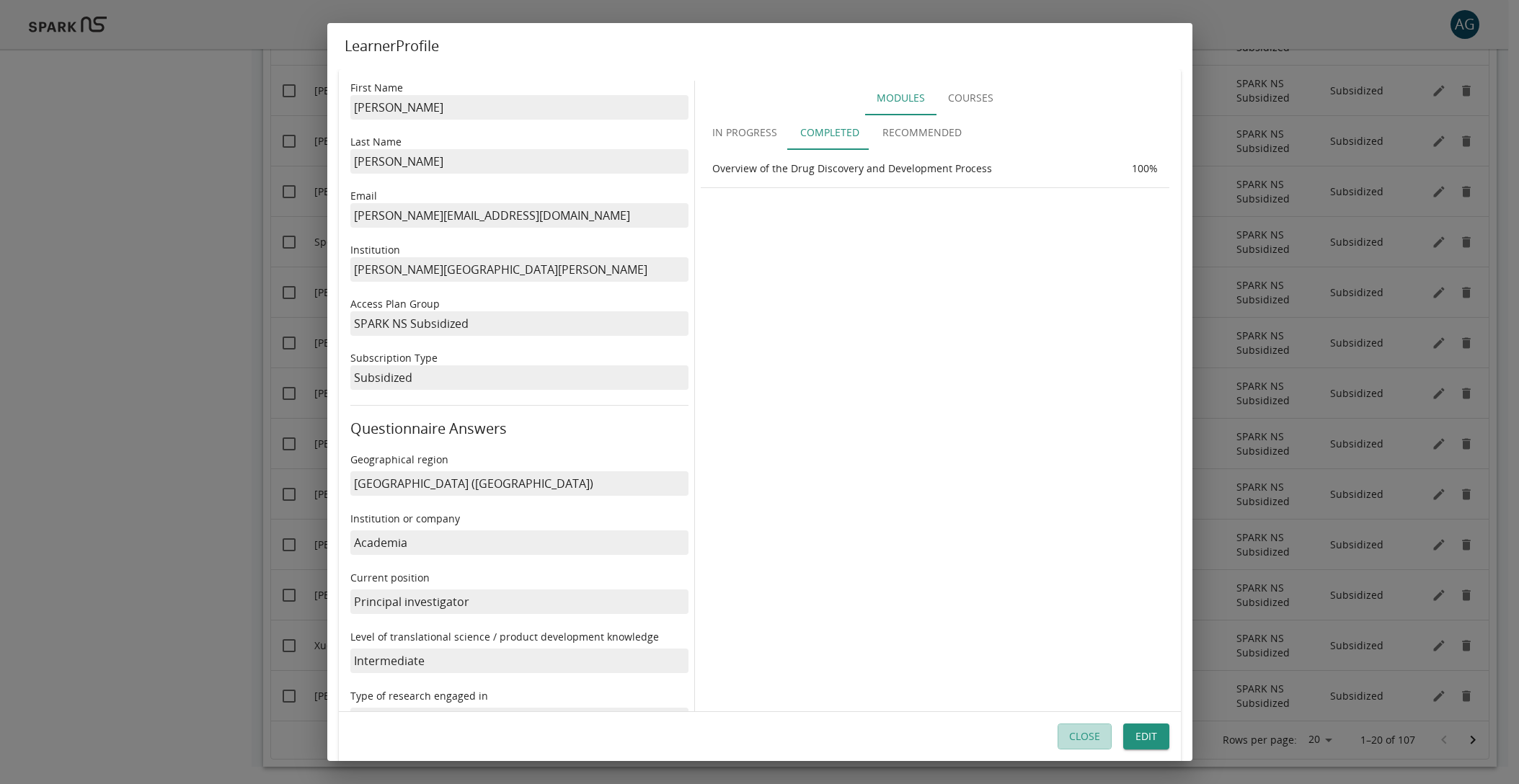 click on "Close" at bounding box center [1084, 736] 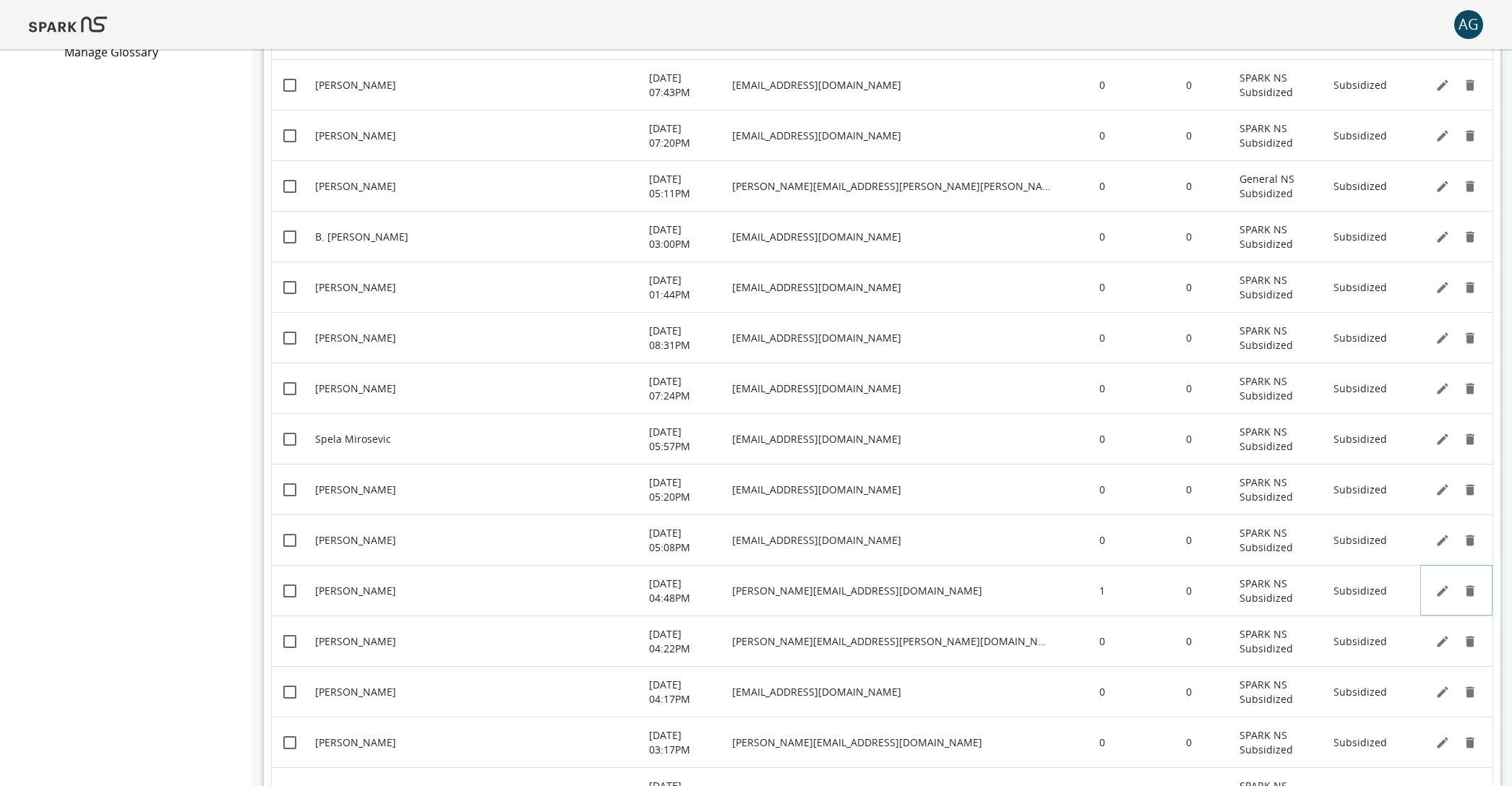scroll, scrollTop: 179, scrollLeft: 0, axis: vertical 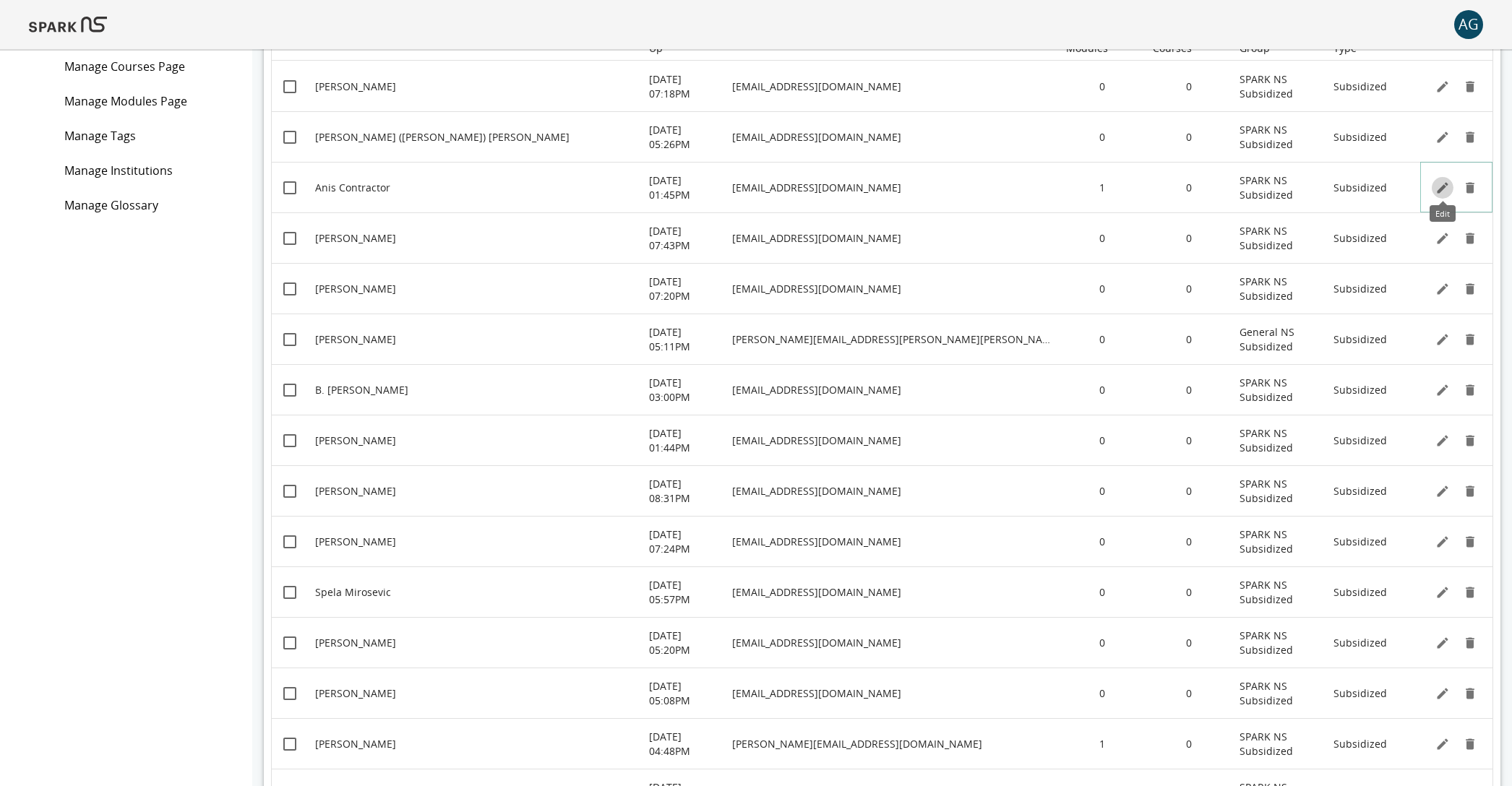 click 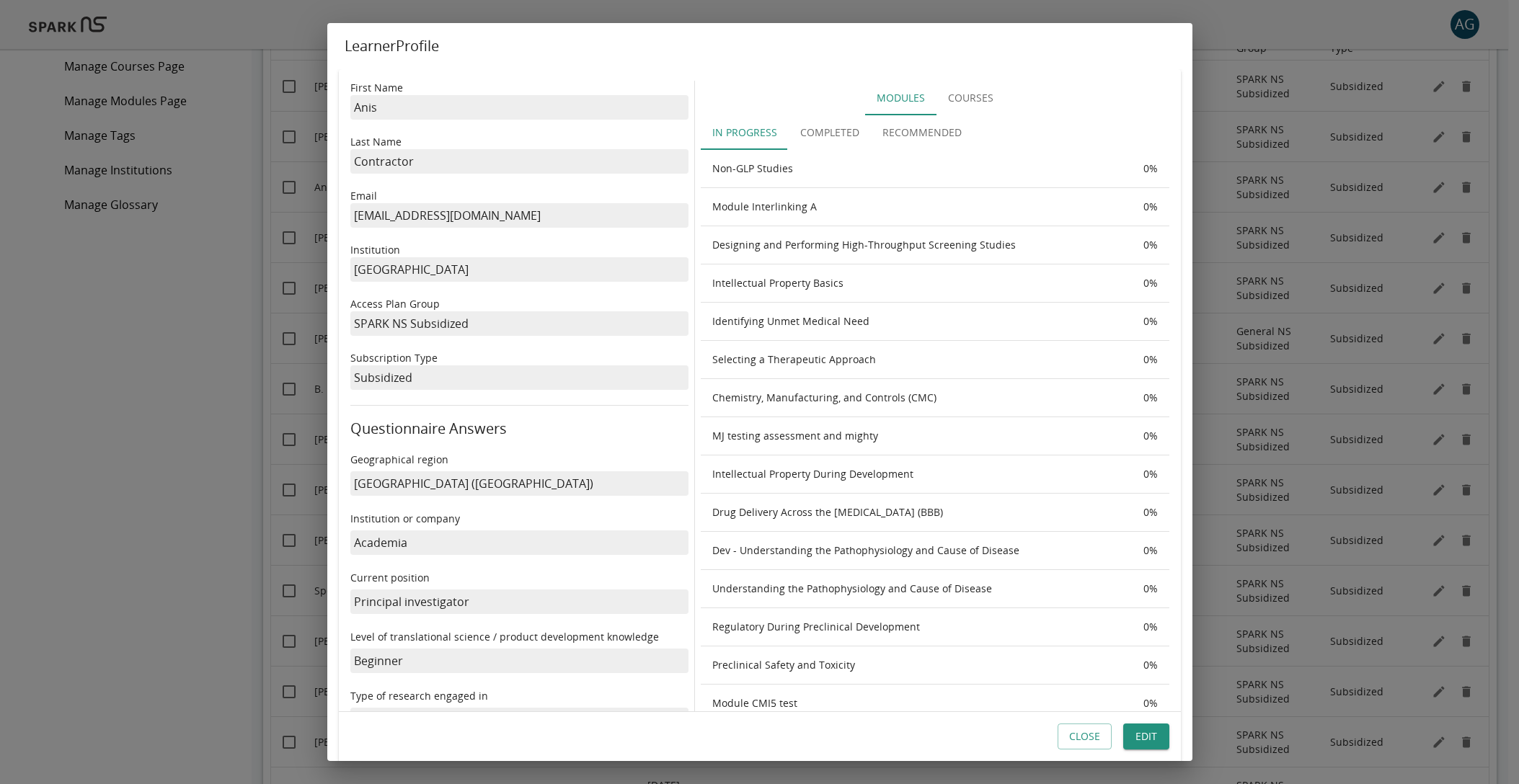 click on "Completed" at bounding box center [830, 133] 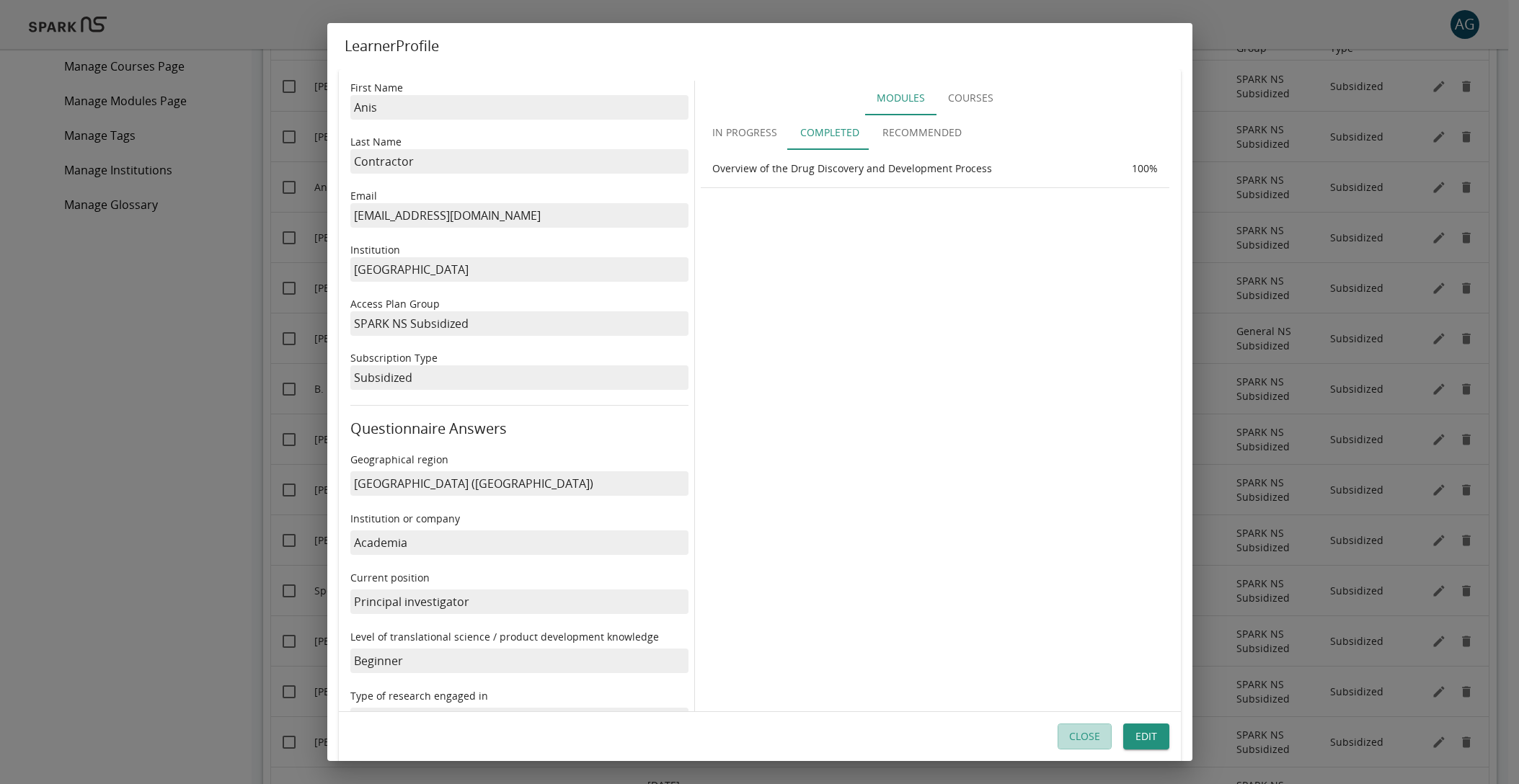 click on "Close" at bounding box center [1084, 736] 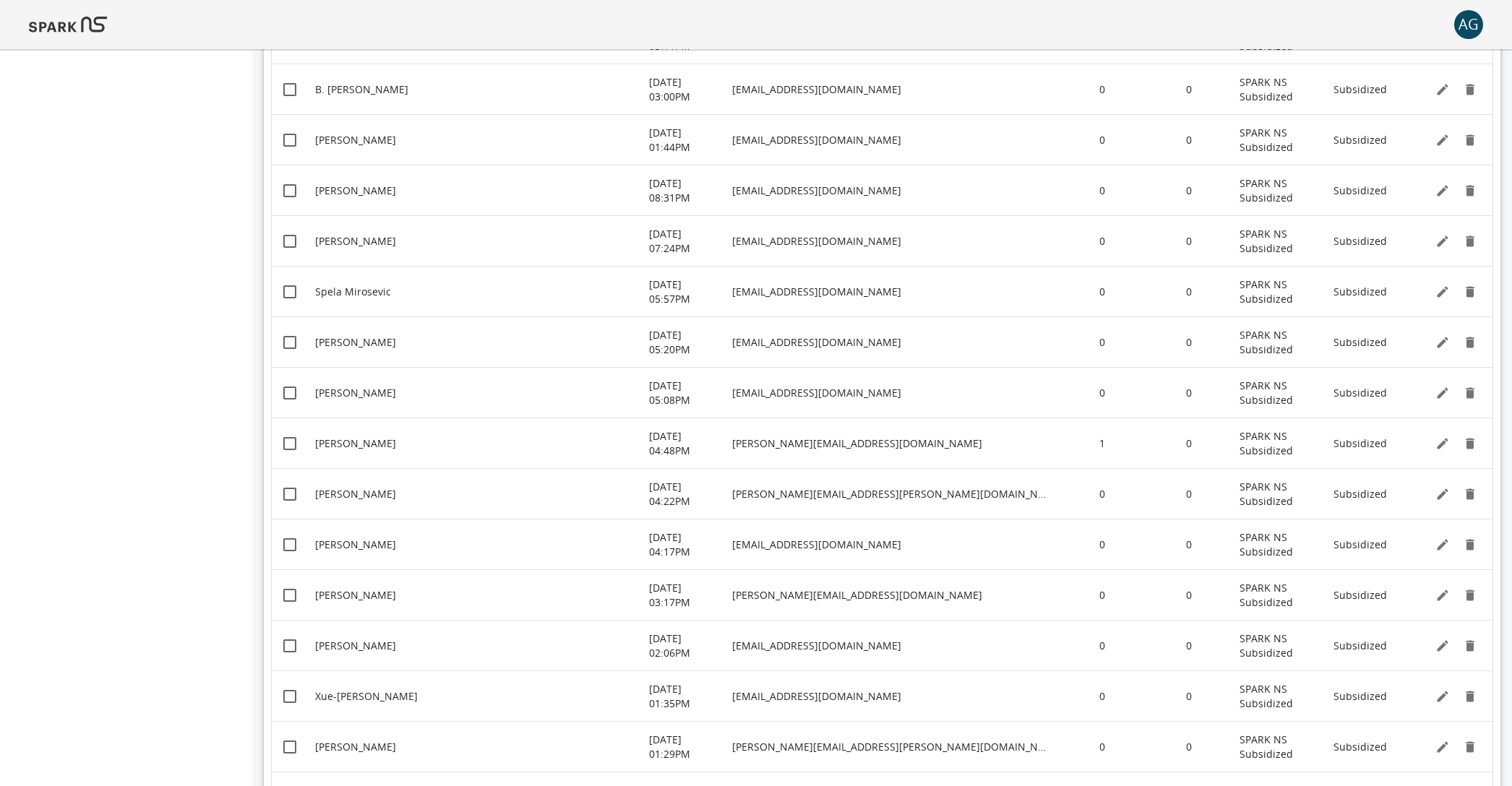 scroll, scrollTop: 529, scrollLeft: 0, axis: vertical 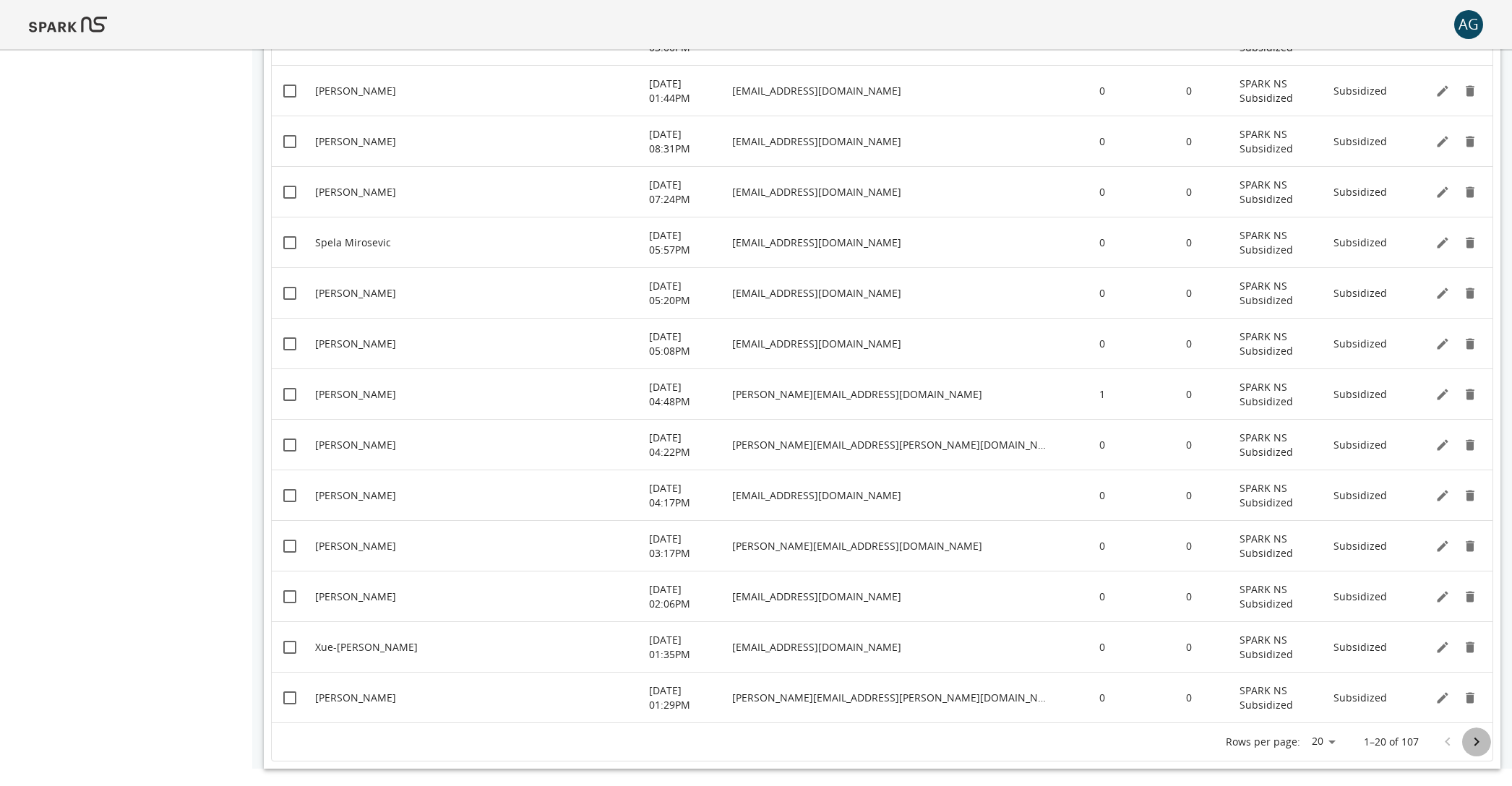 click 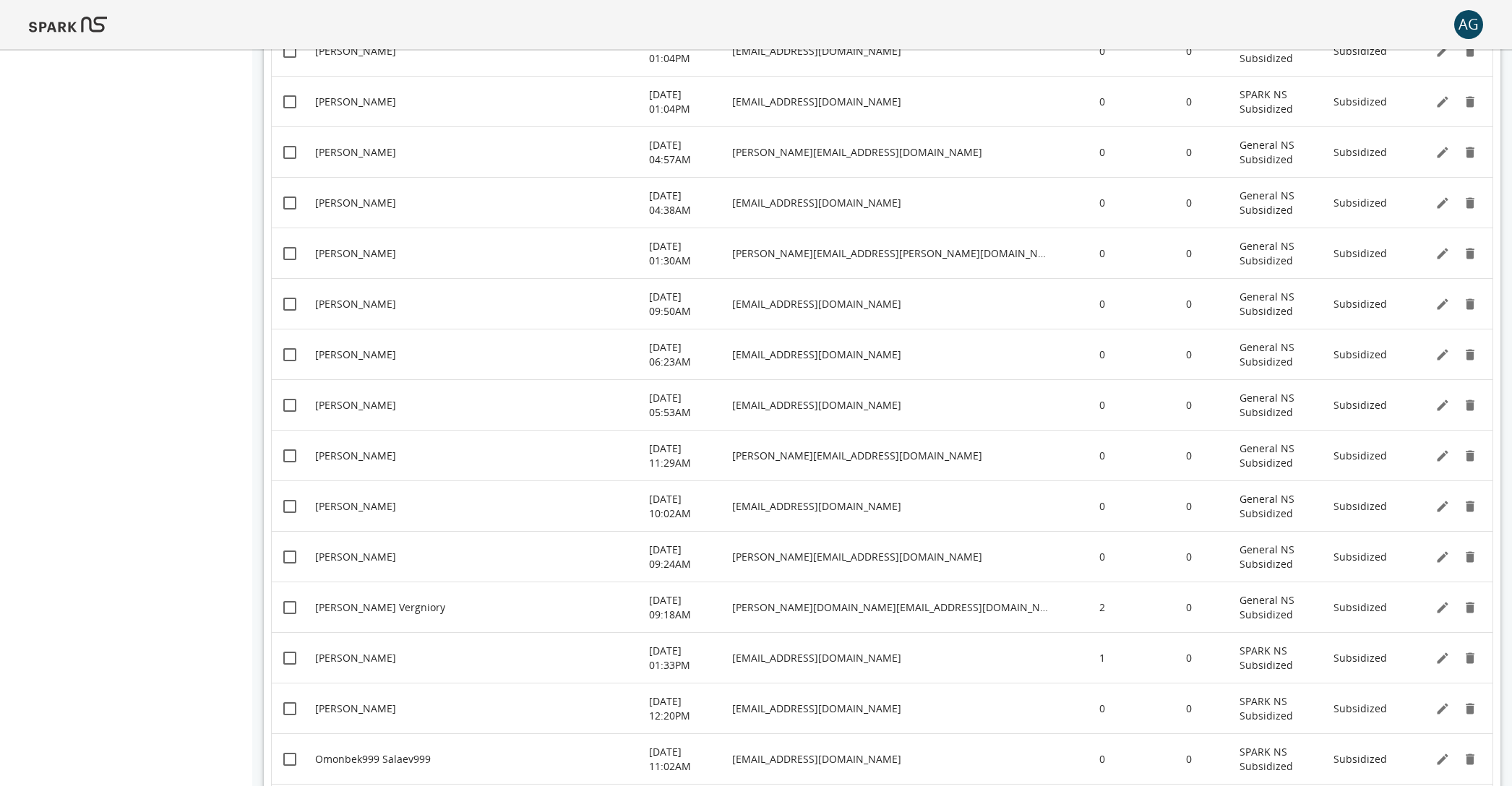 scroll, scrollTop: 389, scrollLeft: 0, axis: vertical 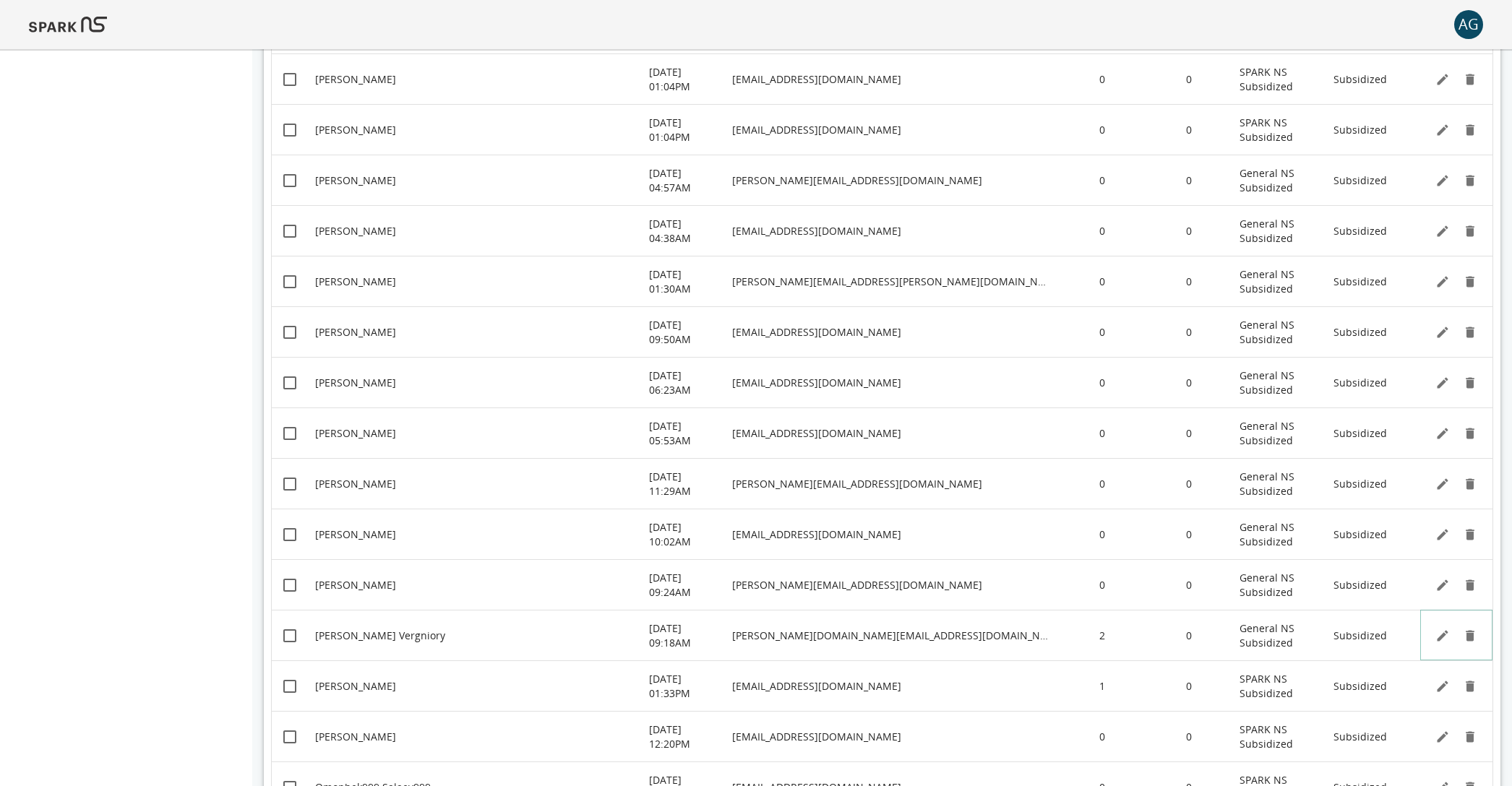 click 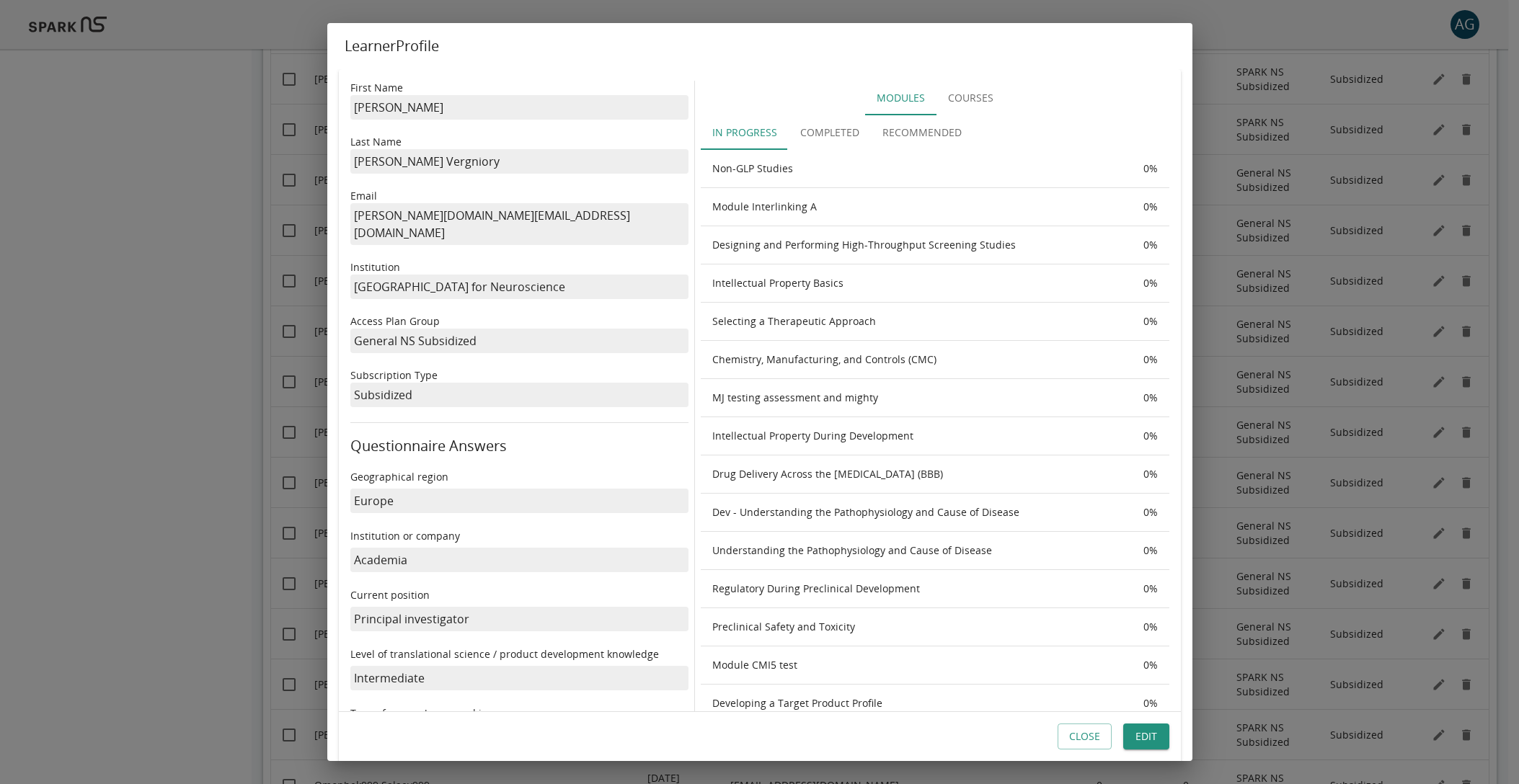 click on "Recommended" at bounding box center [922, 133] 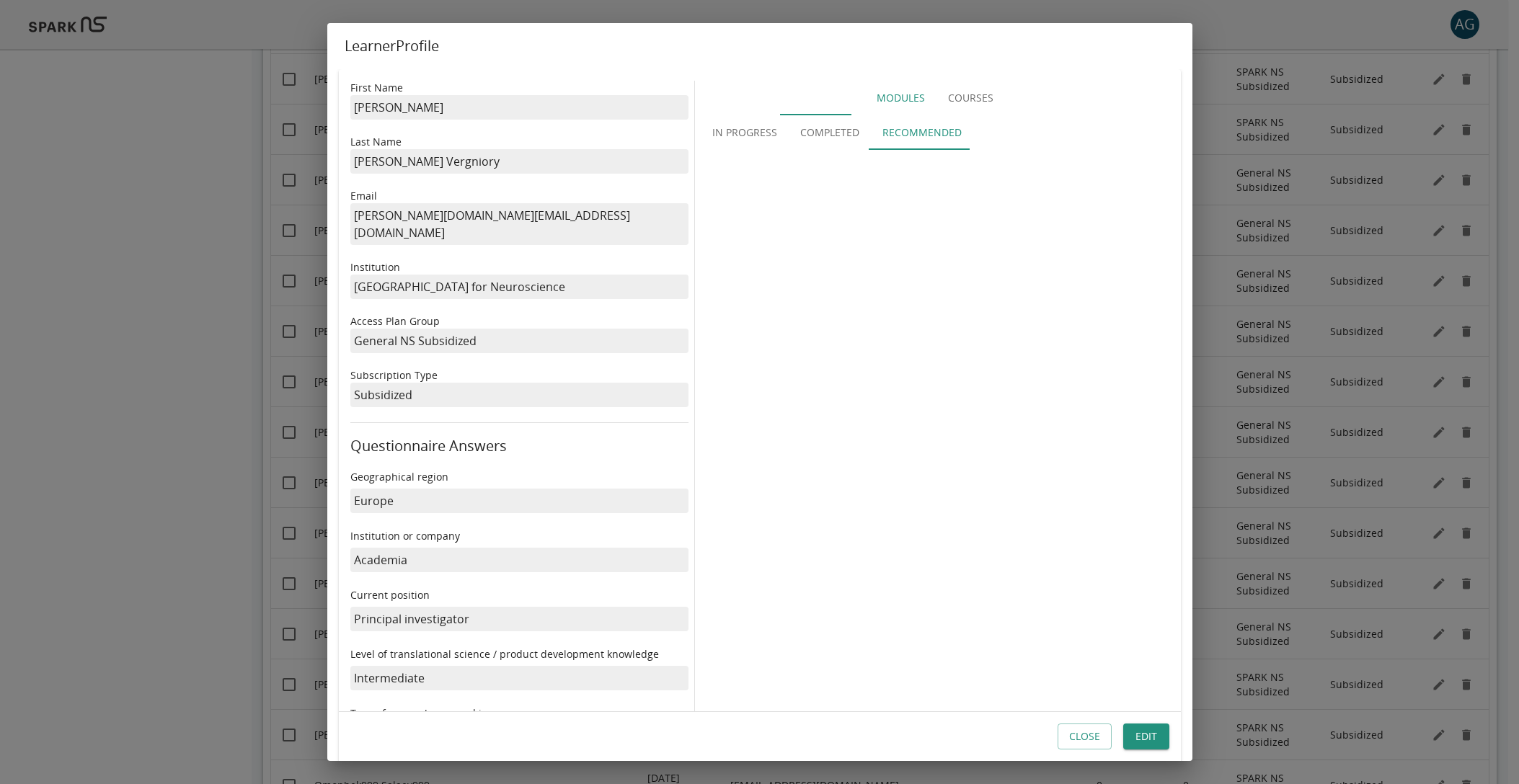 click on "Completed" at bounding box center [830, 133] 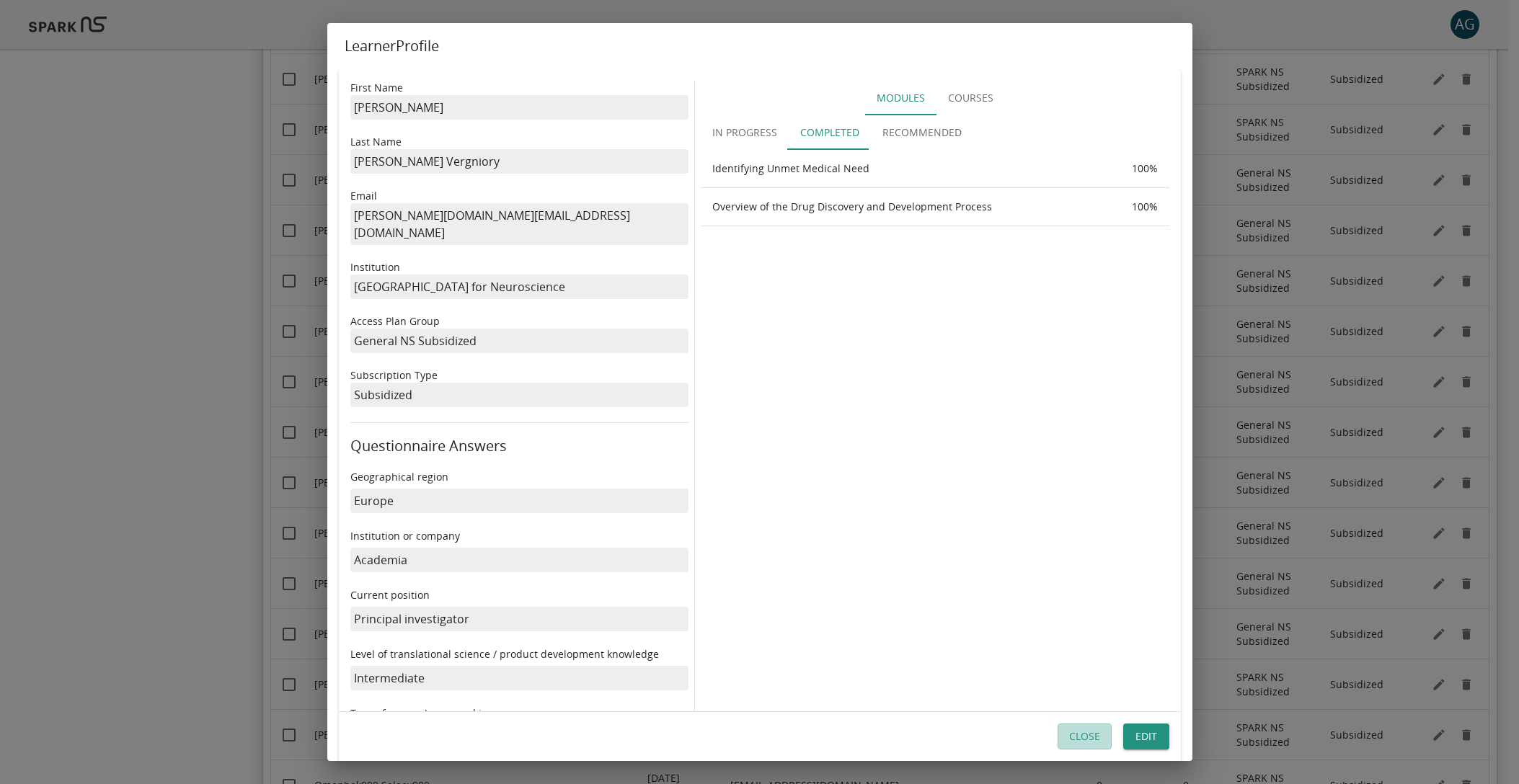 click on "Close" at bounding box center (1084, 736) 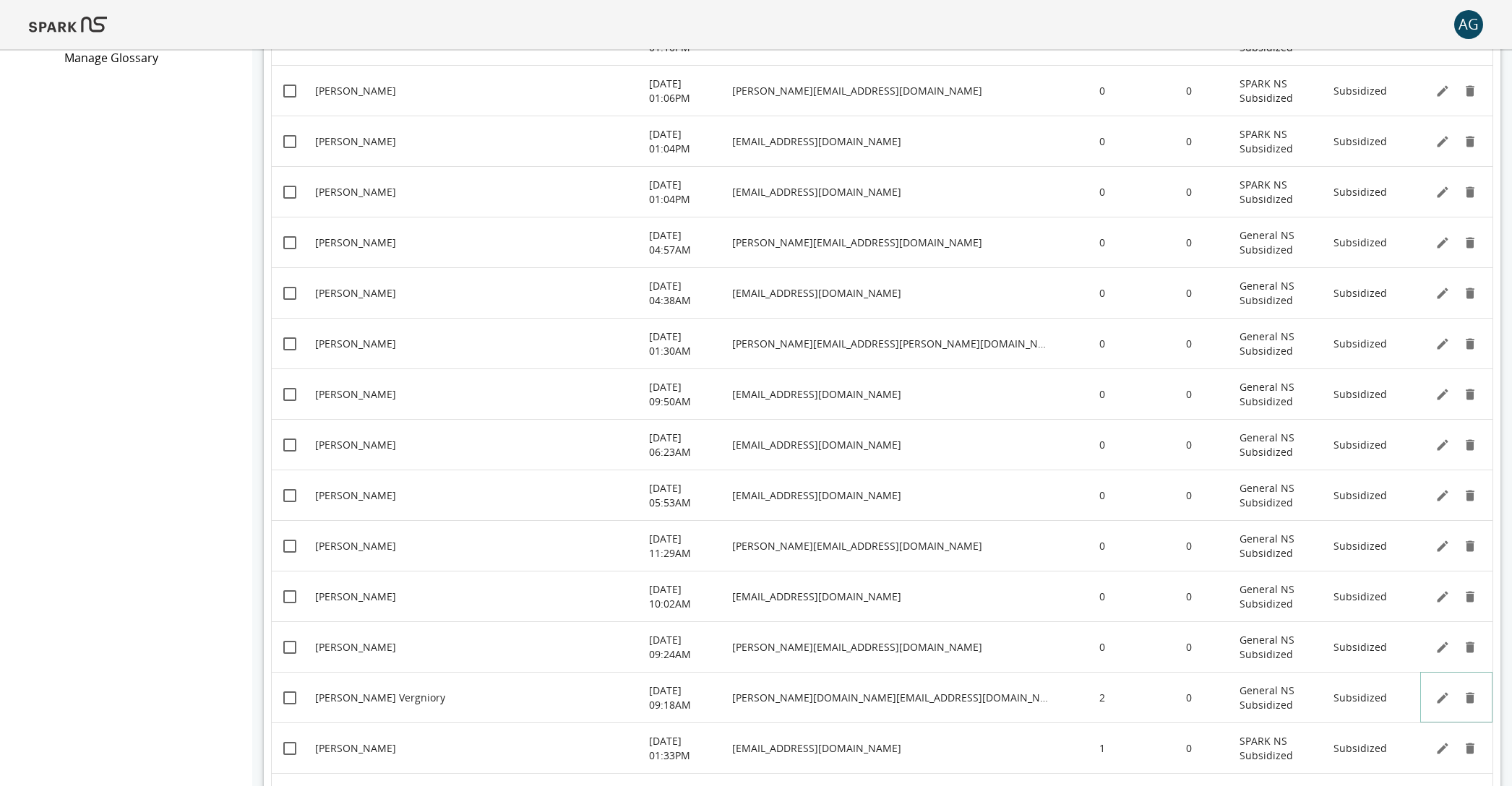 scroll, scrollTop: 529, scrollLeft: 0, axis: vertical 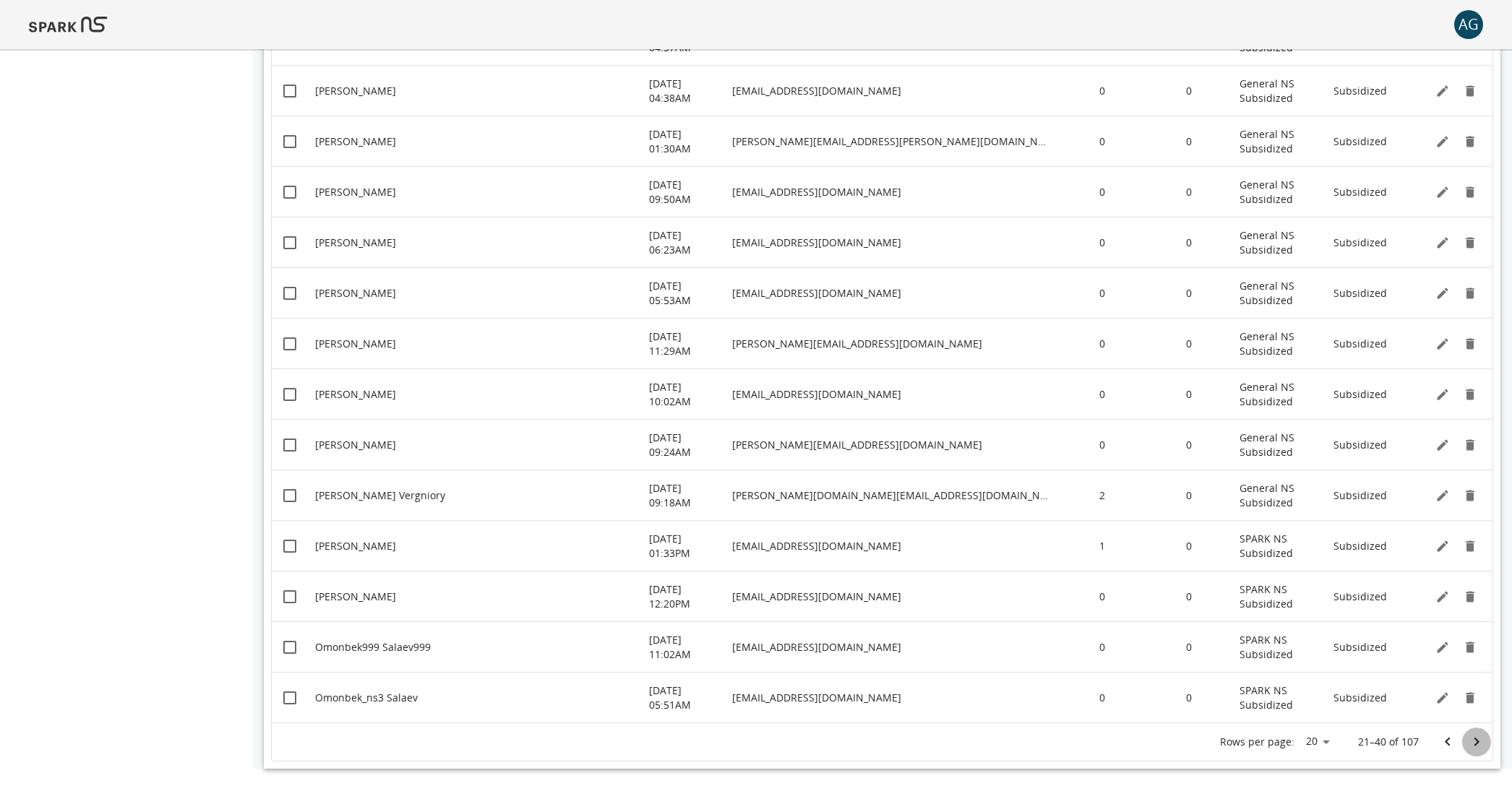 click 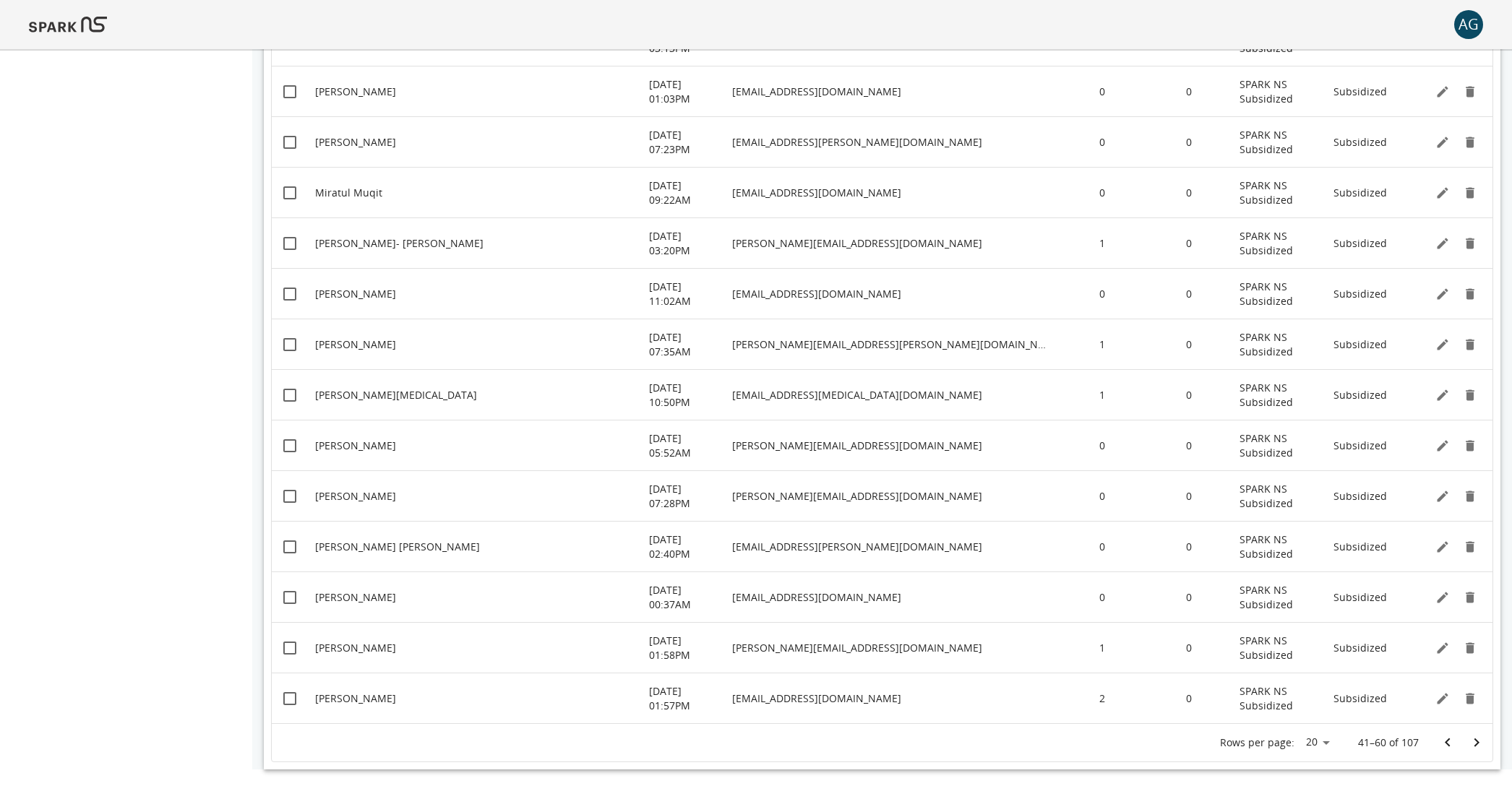 scroll, scrollTop: 529, scrollLeft: 0, axis: vertical 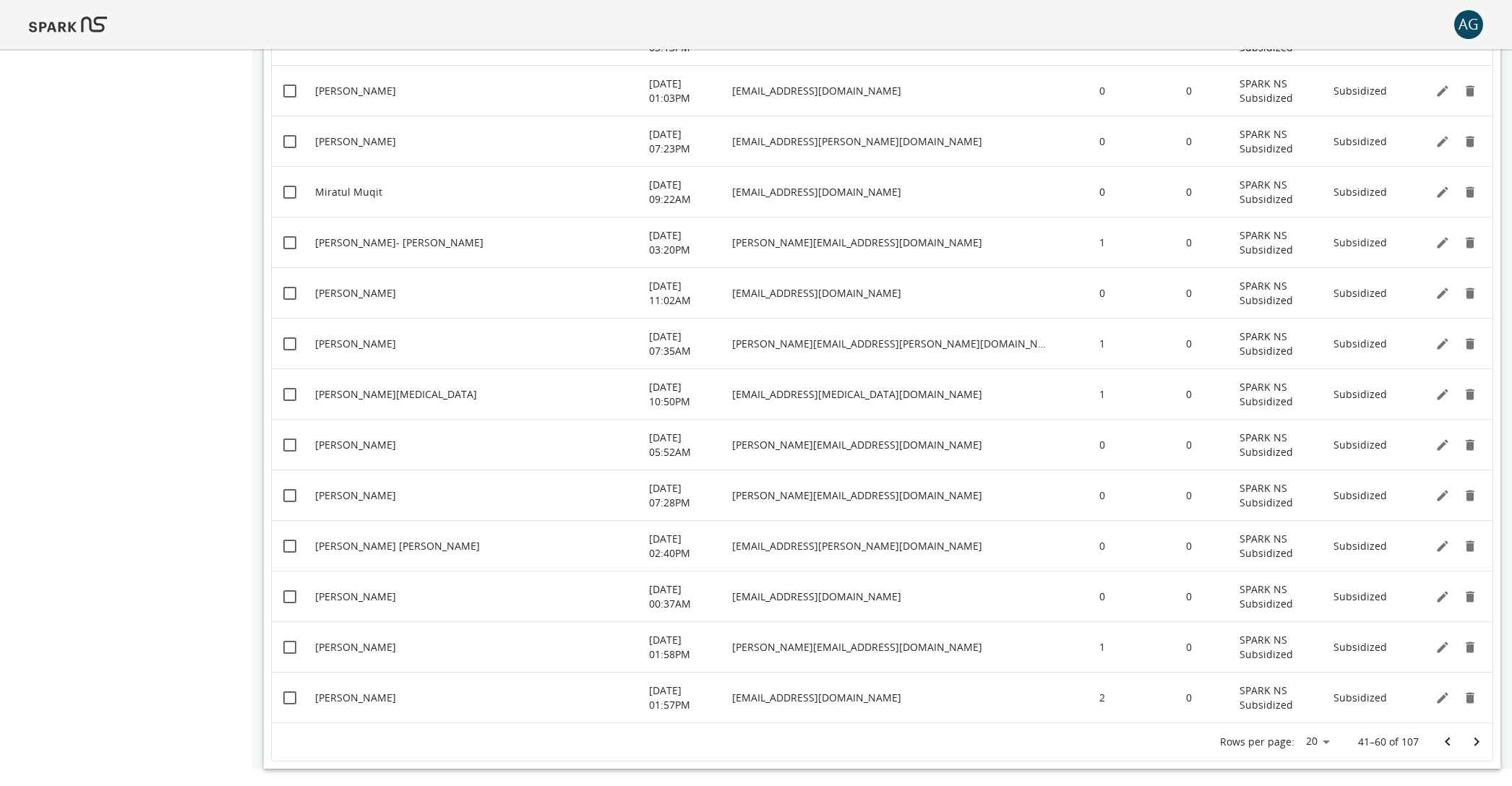 click 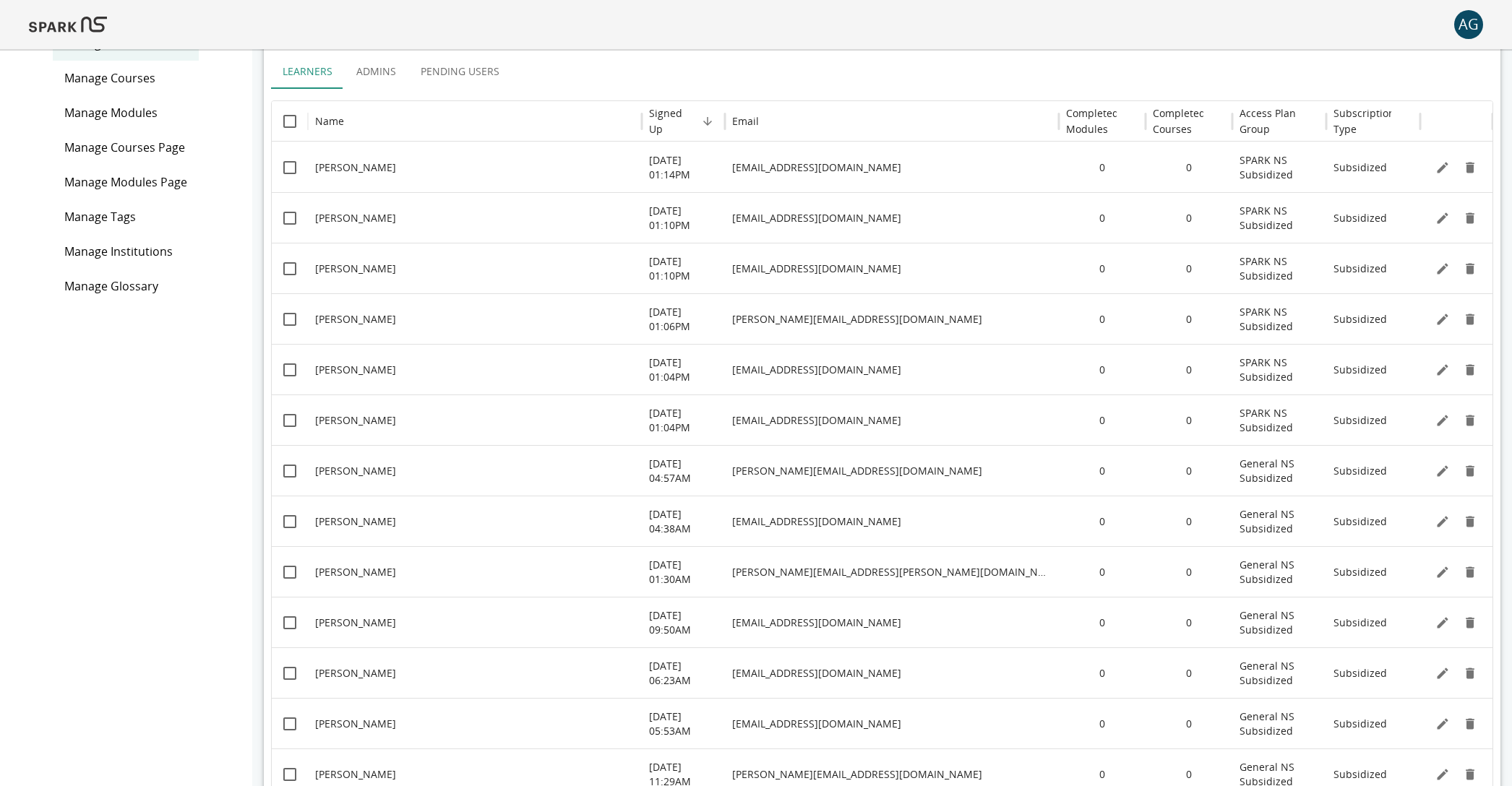 scroll, scrollTop: 0, scrollLeft: 0, axis: both 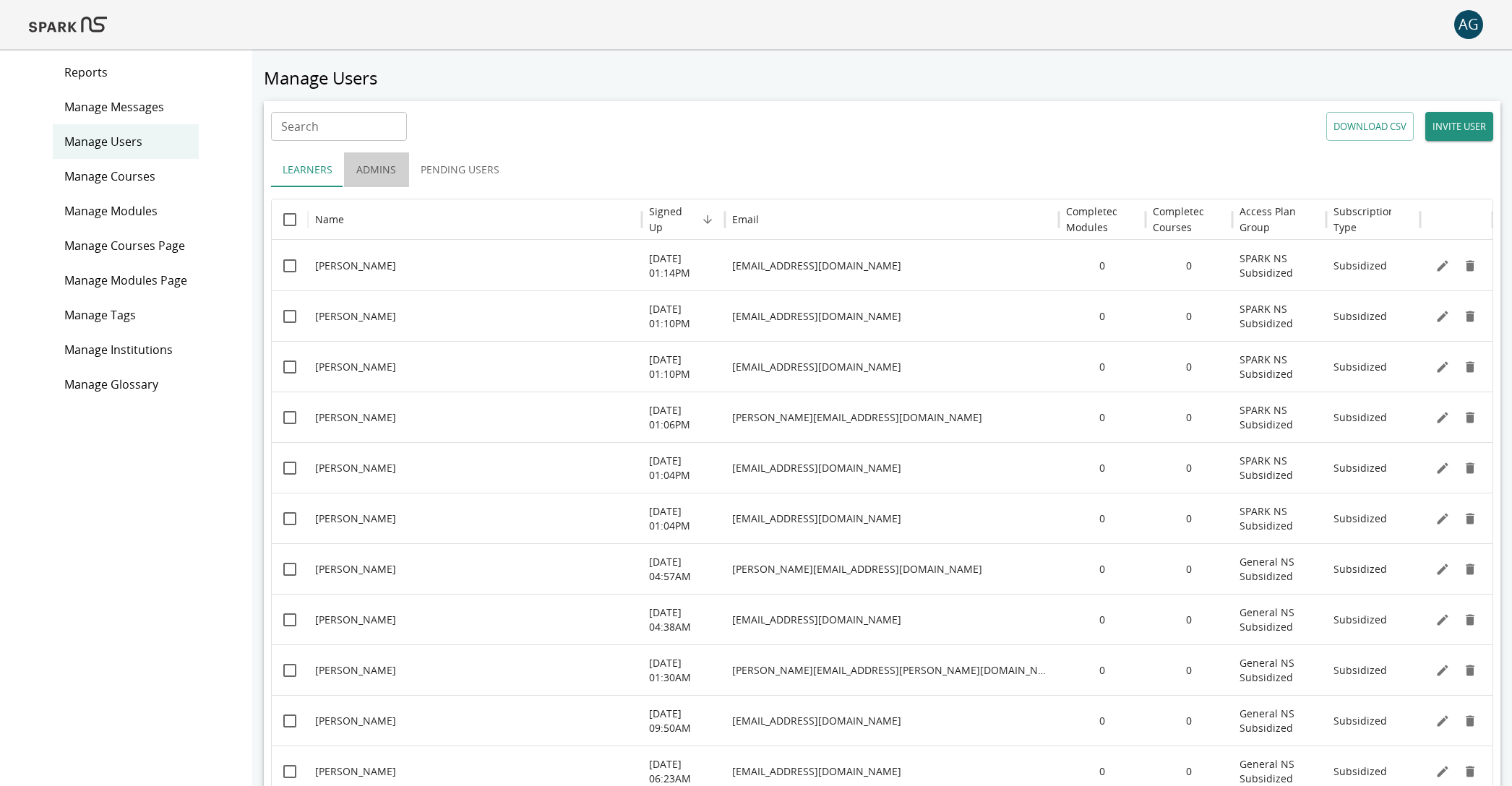 click on "Admins" at bounding box center (377, 170) 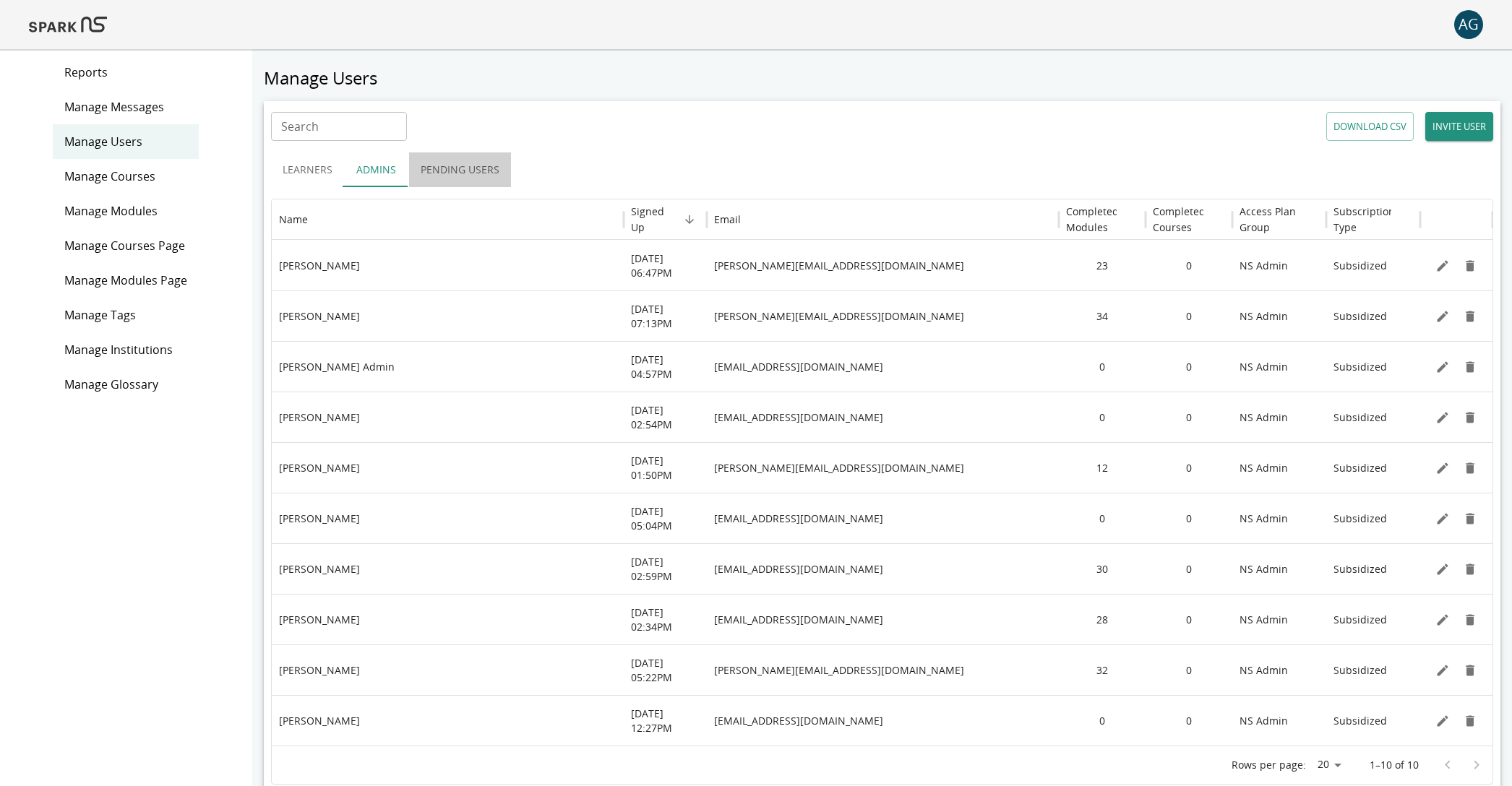 click on "Pending Users" at bounding box center [460, 170] 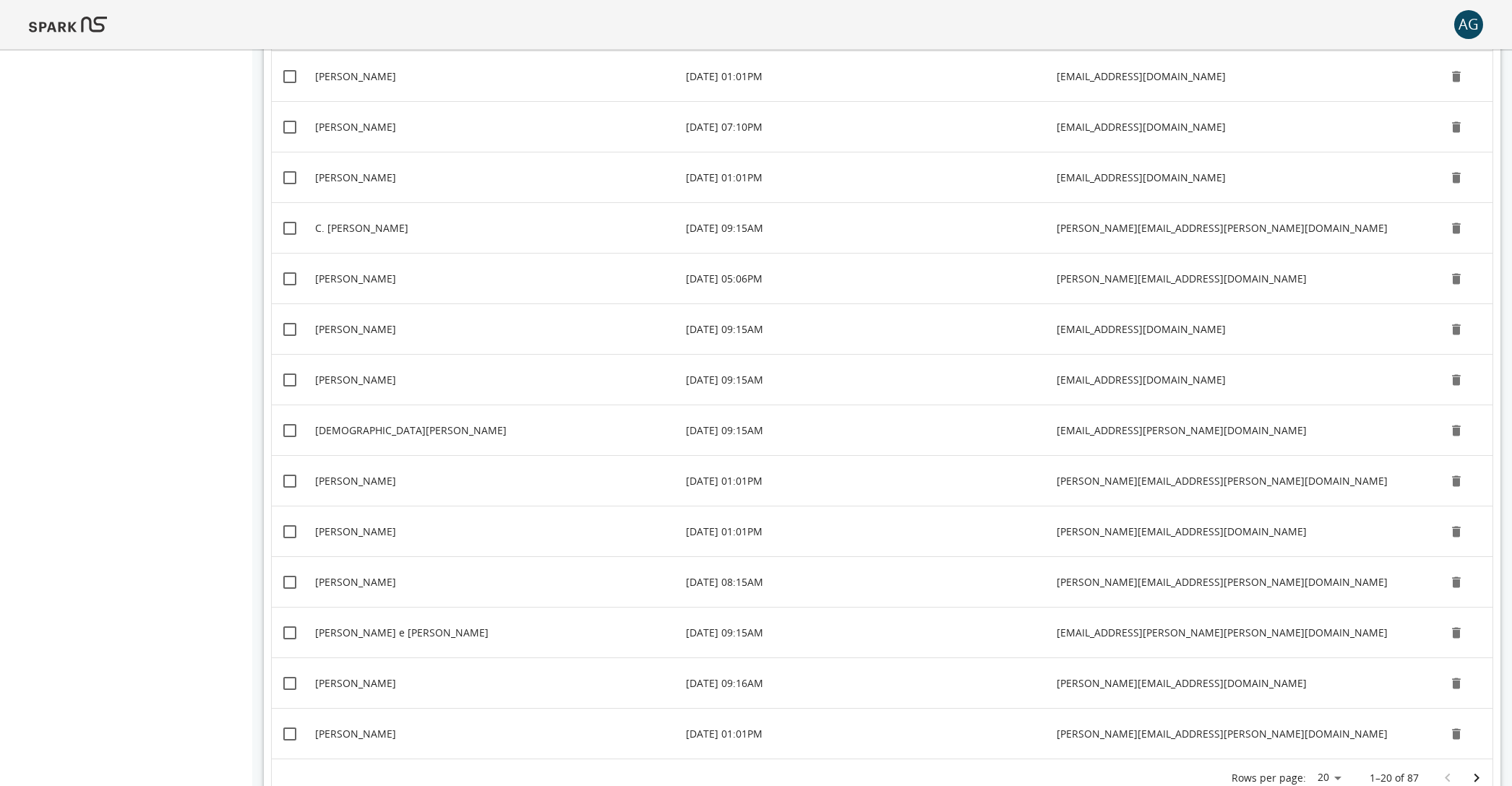 scroll, scrollTop: 0, scrollLeft: 0, axis: both 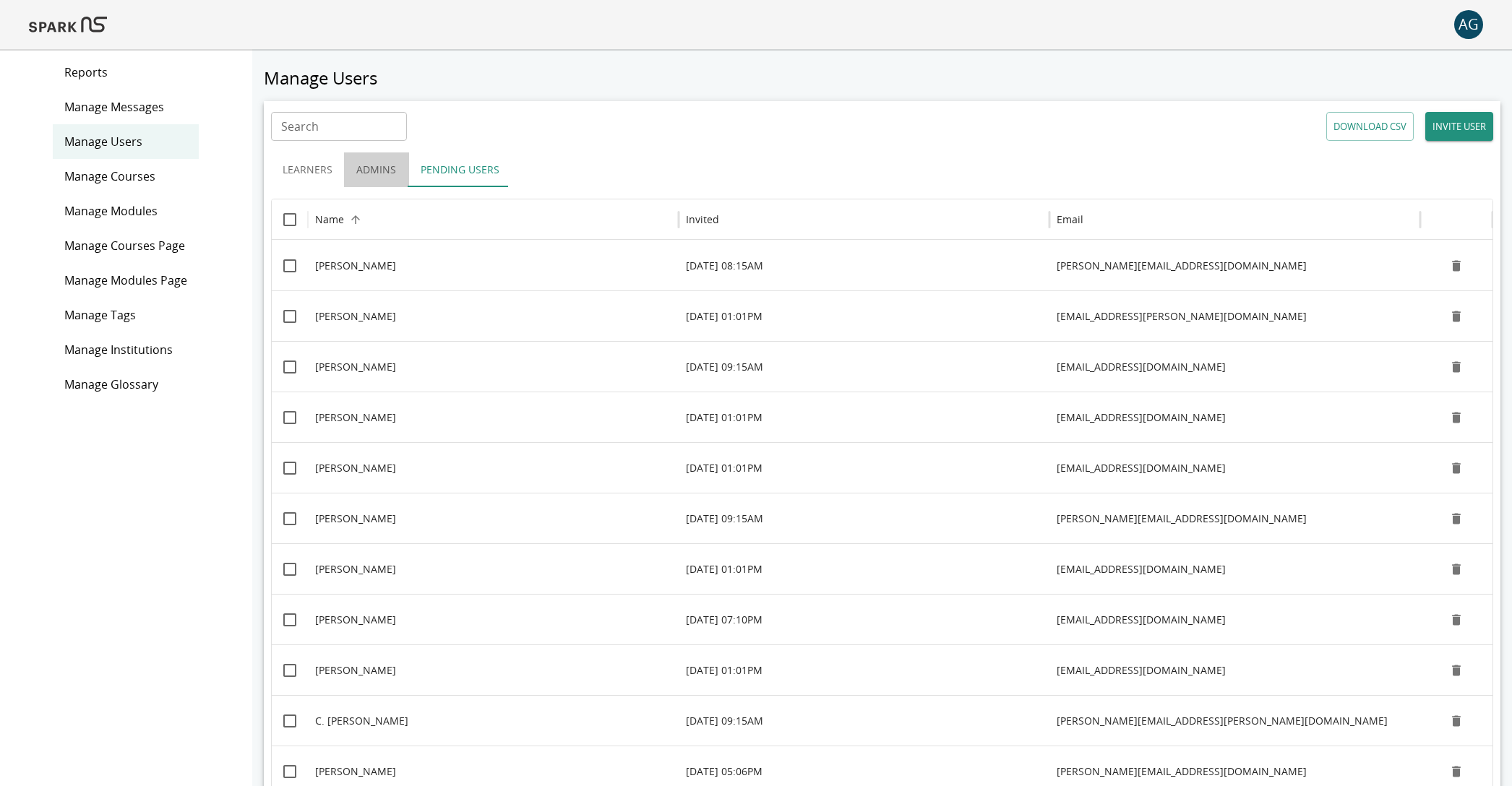 click on "Admins" at bounding box center (377, 170) 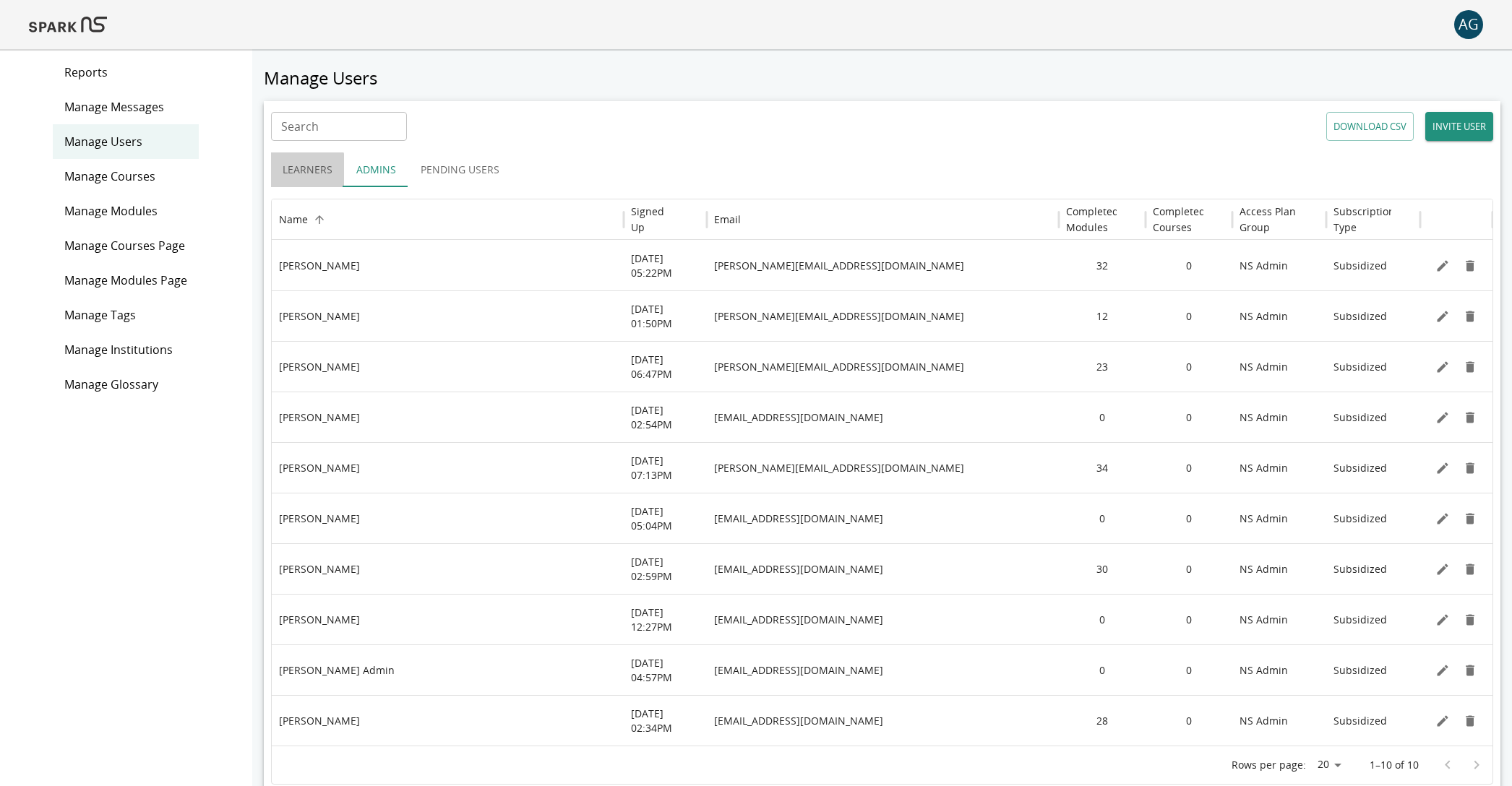 click on "Learners" at bounding box center (307, 170) 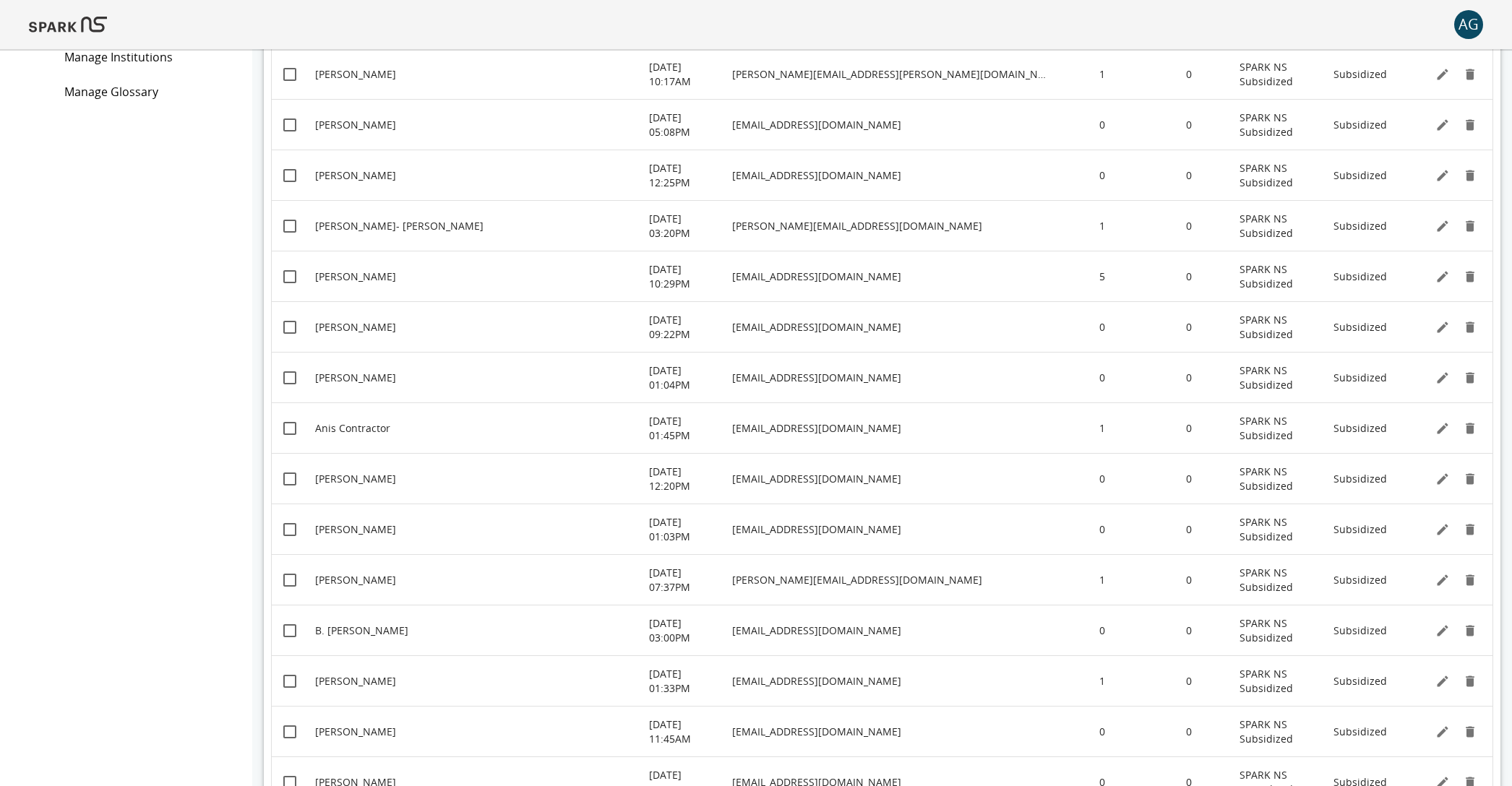 scroll, scrollTop: 0, scrollLeft: 0, axis: both 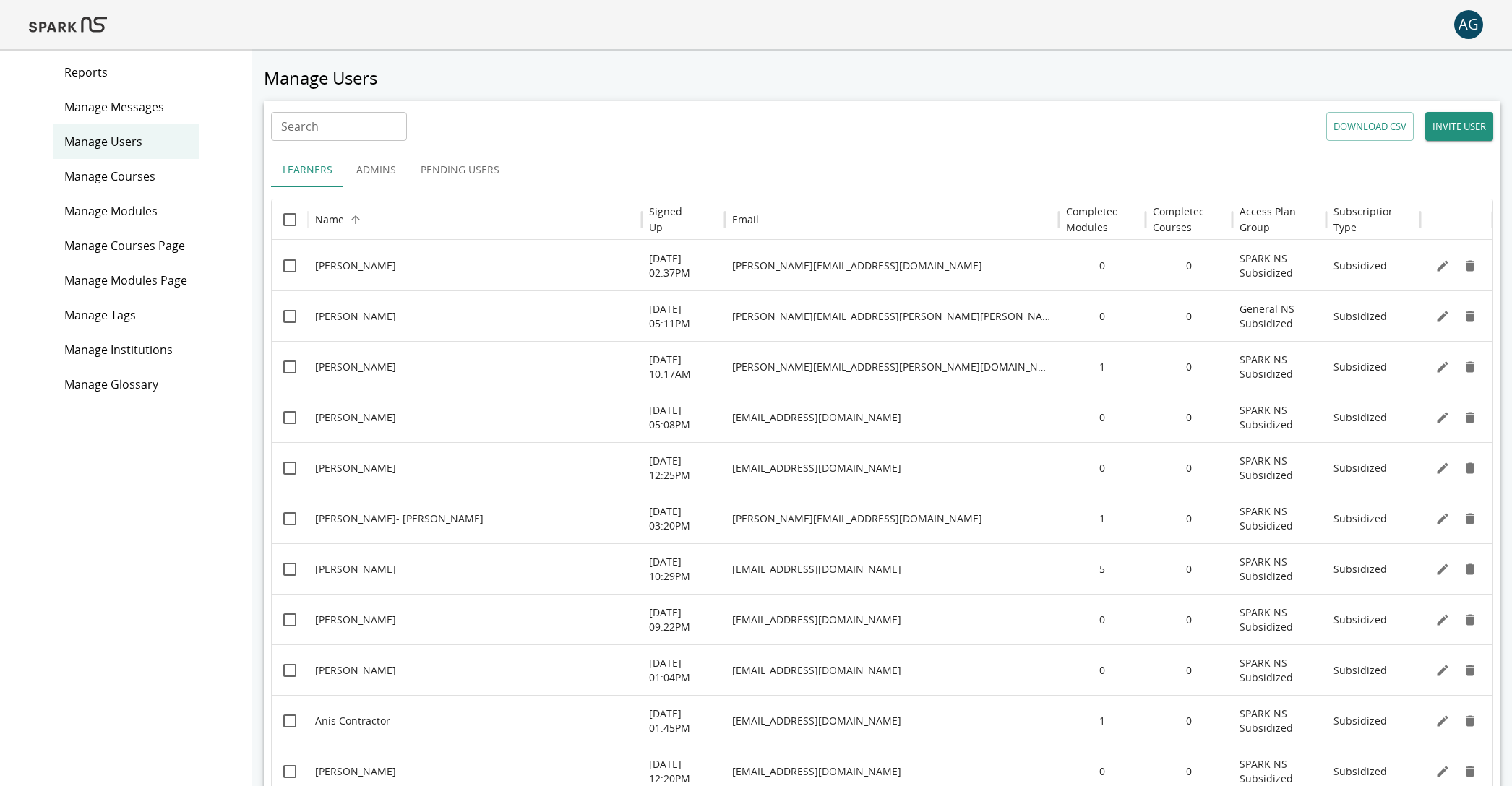 click on "Admins" at bounding box center [377, 170] 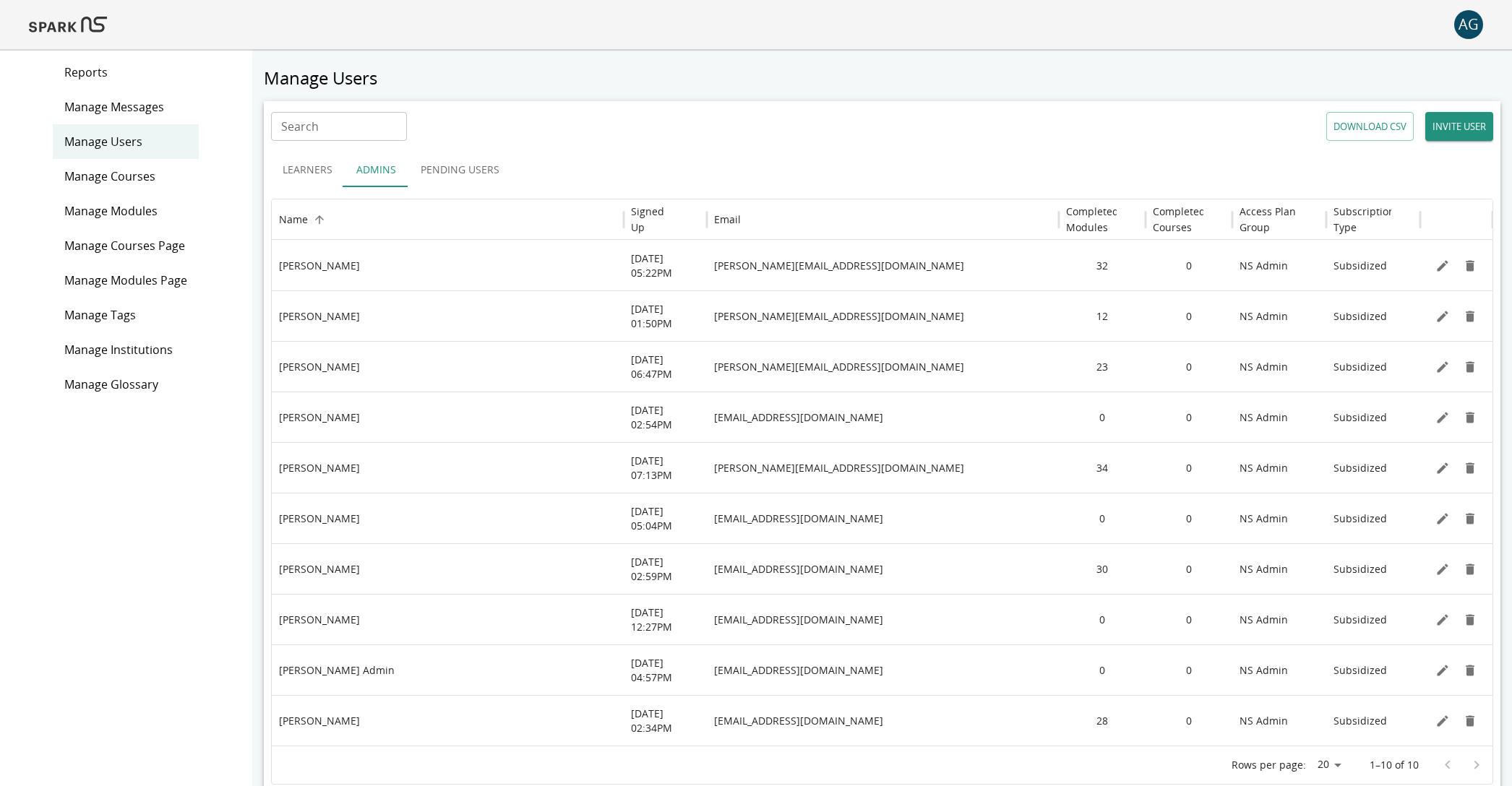 click on "Pending Users" at bounding box center [460, 170] 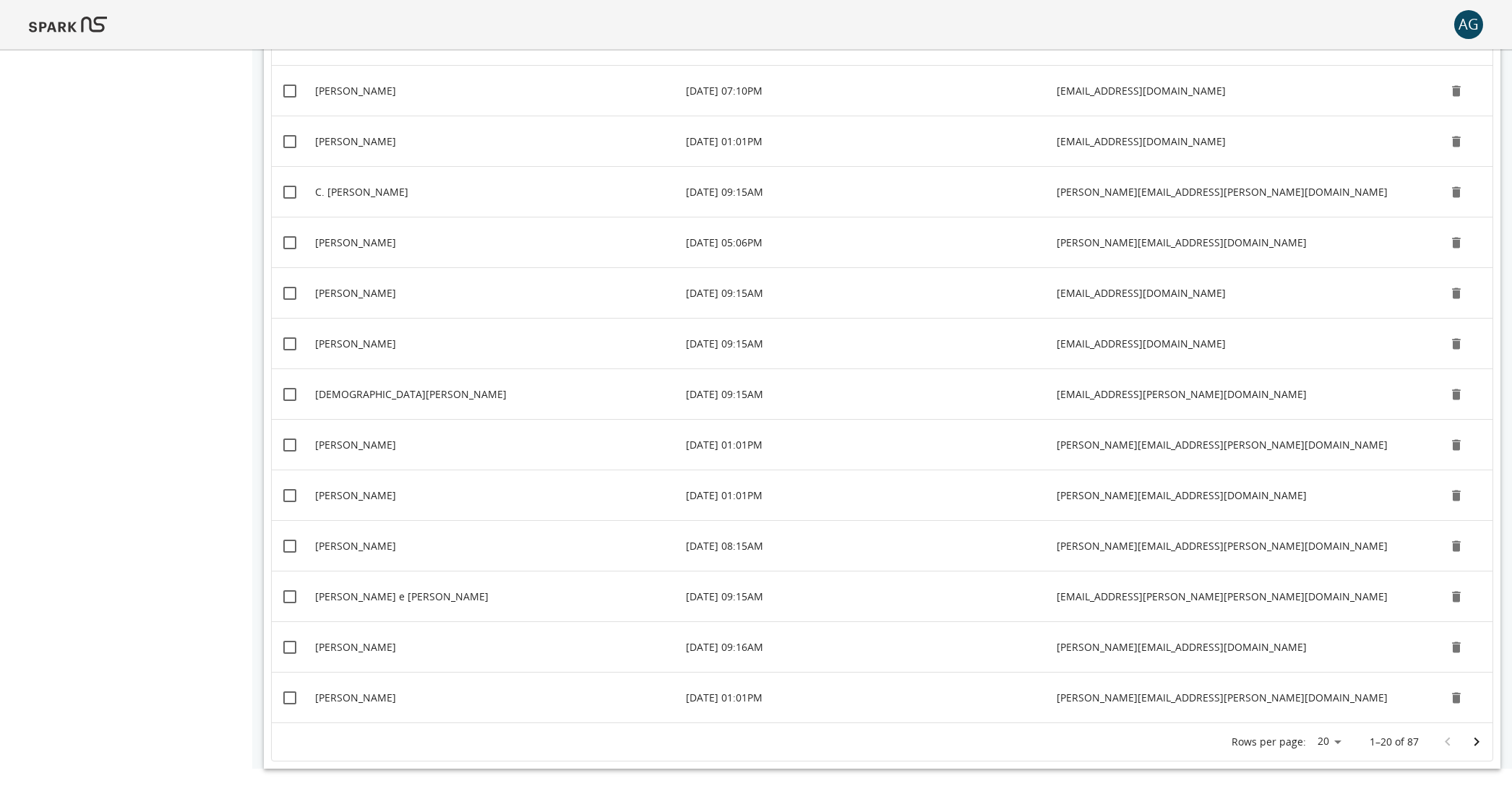 scroll, scrollTop: 0, scrollLeft: 0, axis: both 